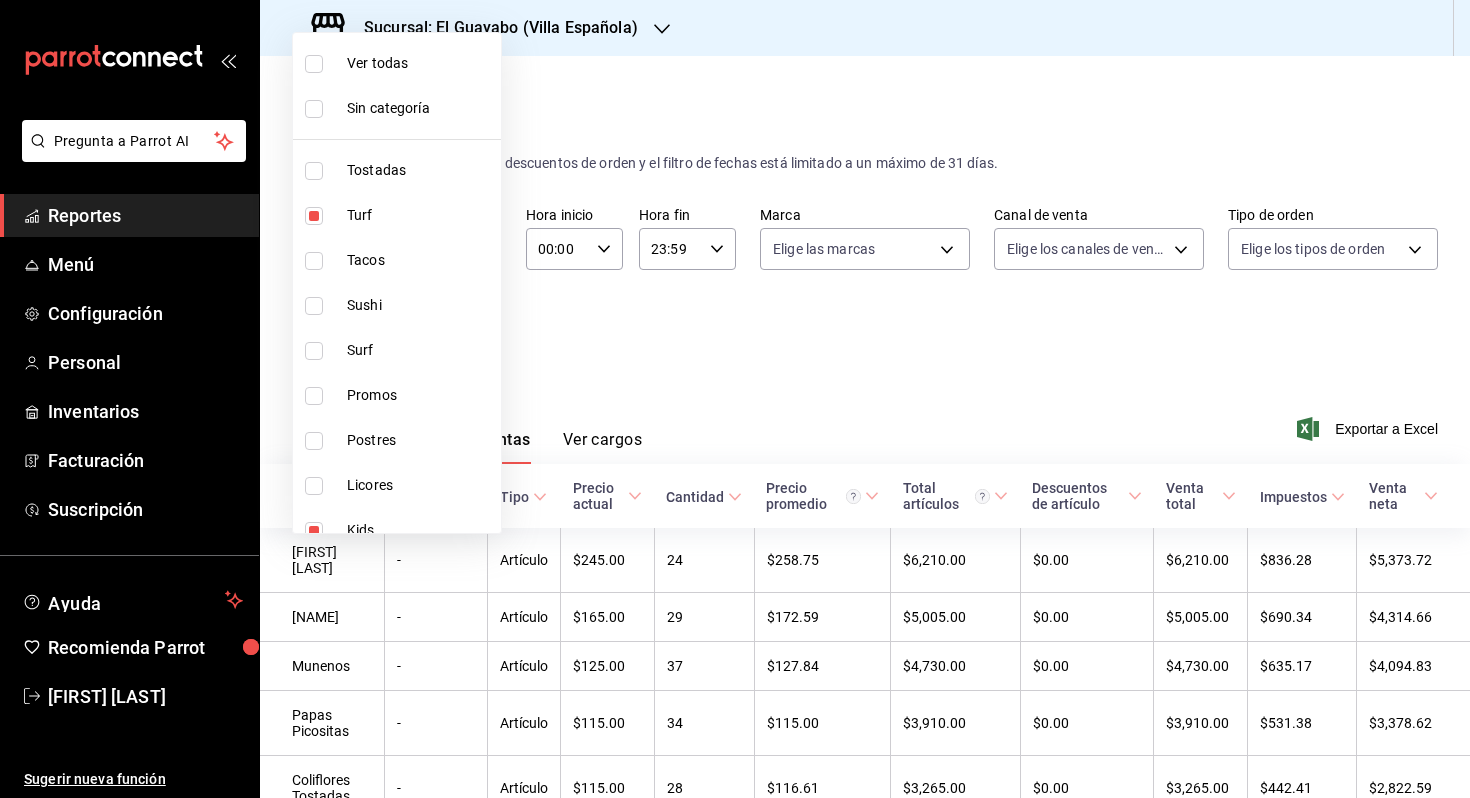 scroll, scrollTop: 0, scrollLeft: 0, axis: both 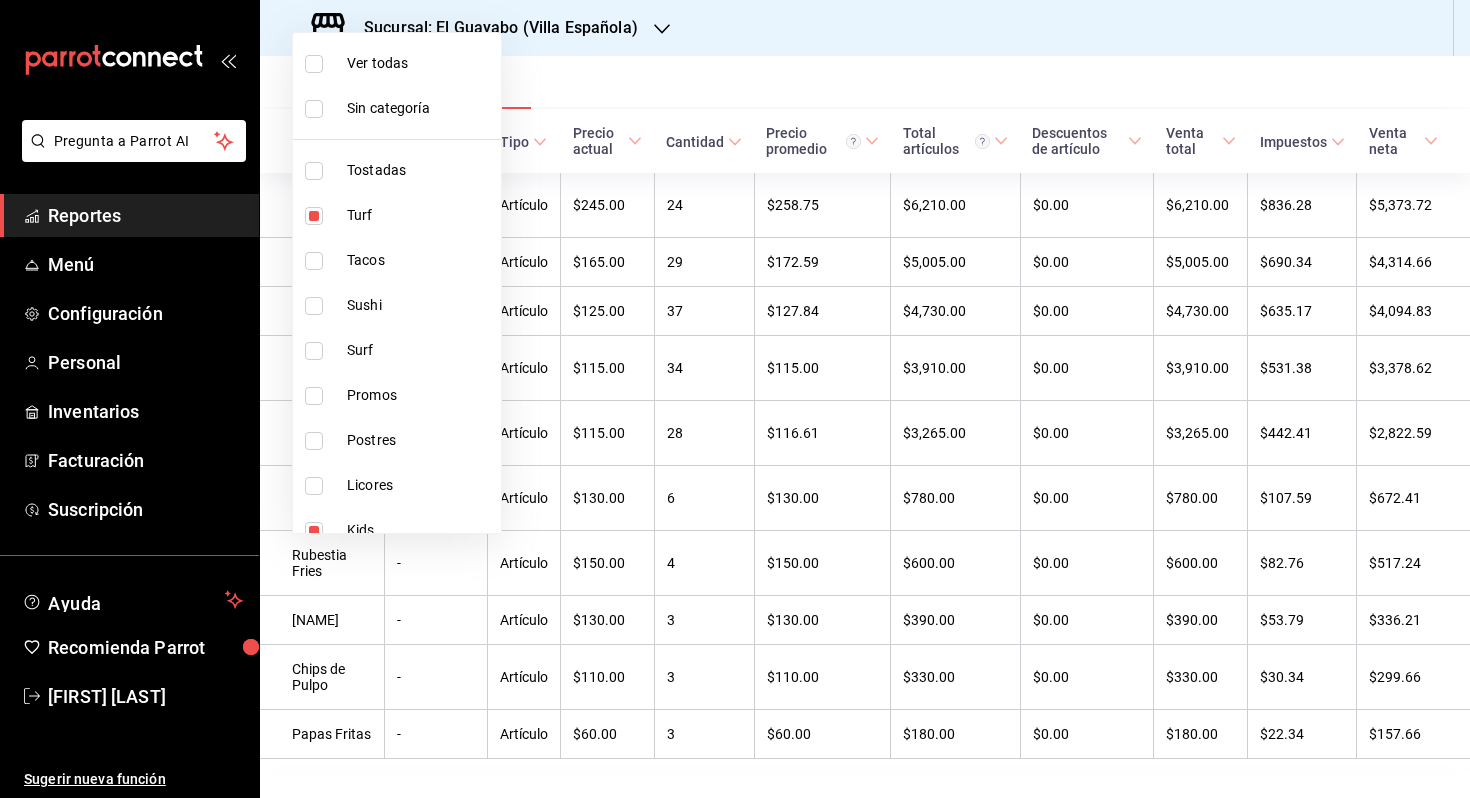 click at bounding box center [735, 399] 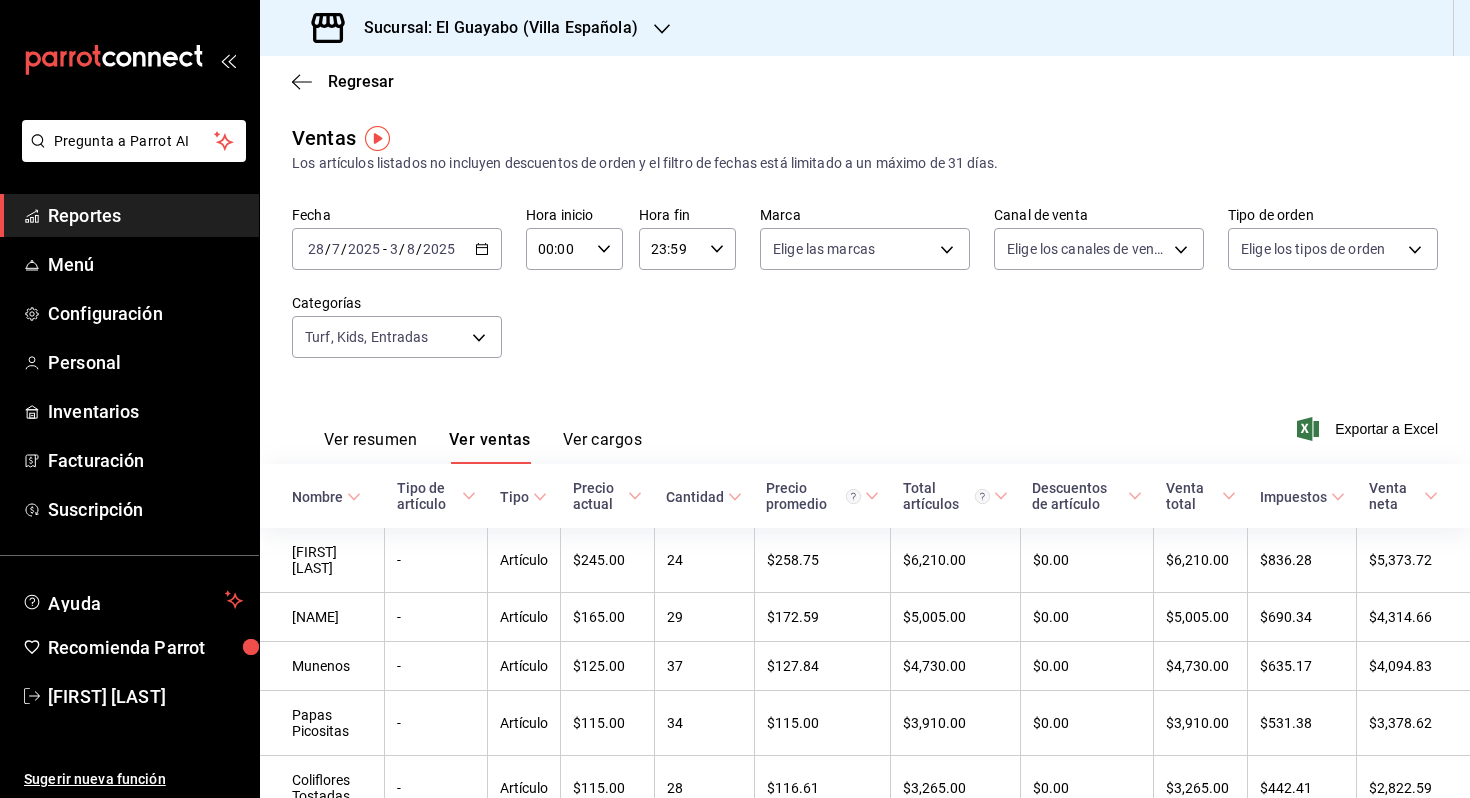 click on "Sucursal: El Guayabo (Villa Española)" at bounding box center [477, 28] 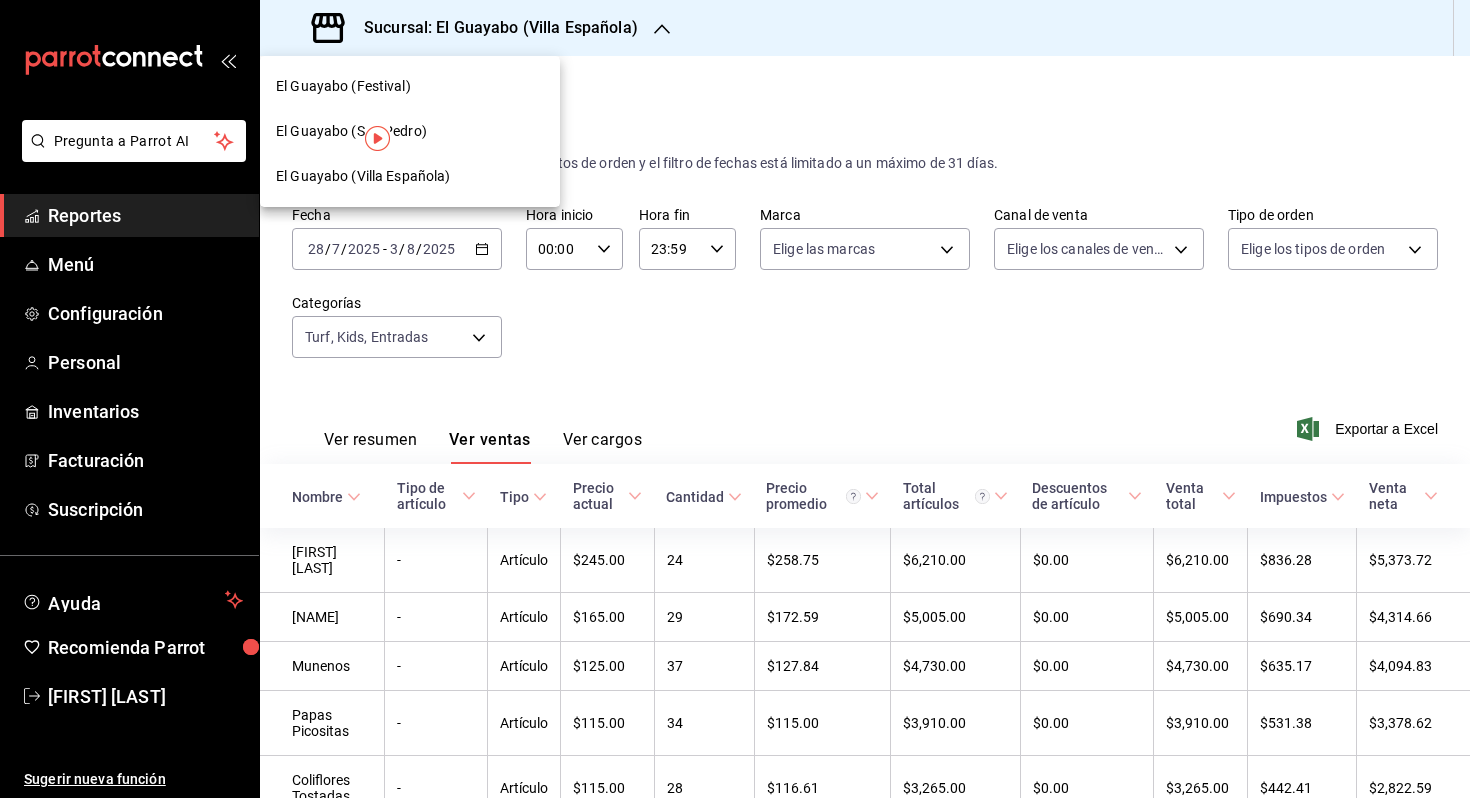 click on "El Guayabo (San Pedro)" at bounding box center (410, 131) 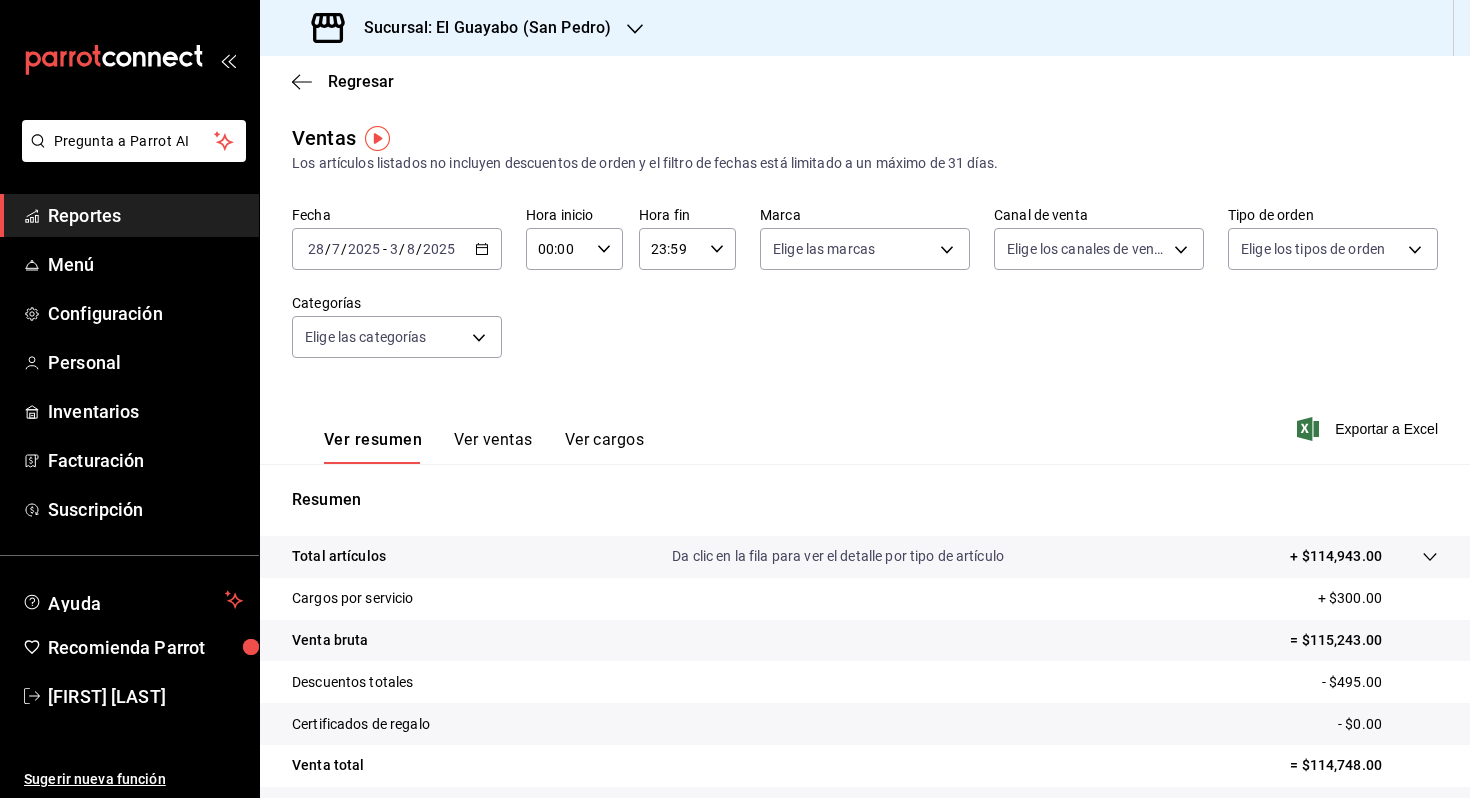 click on "2025-07-28 28 / 7 / 2025 - 2025-08-03 3 / 8 / 2025" at bounding box center (397, 249) 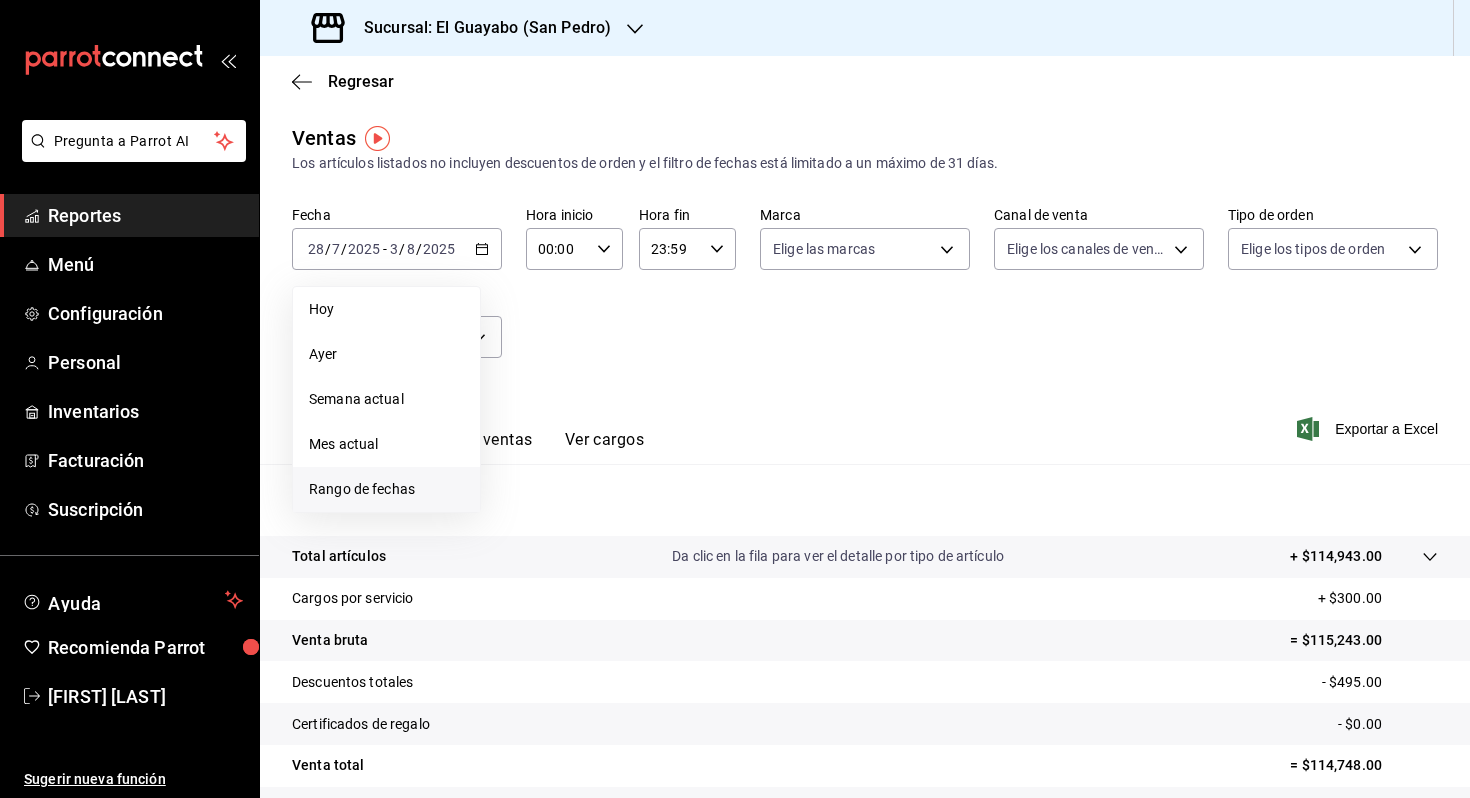 click on "Rango de fechas" at bounding box center (386, 489) 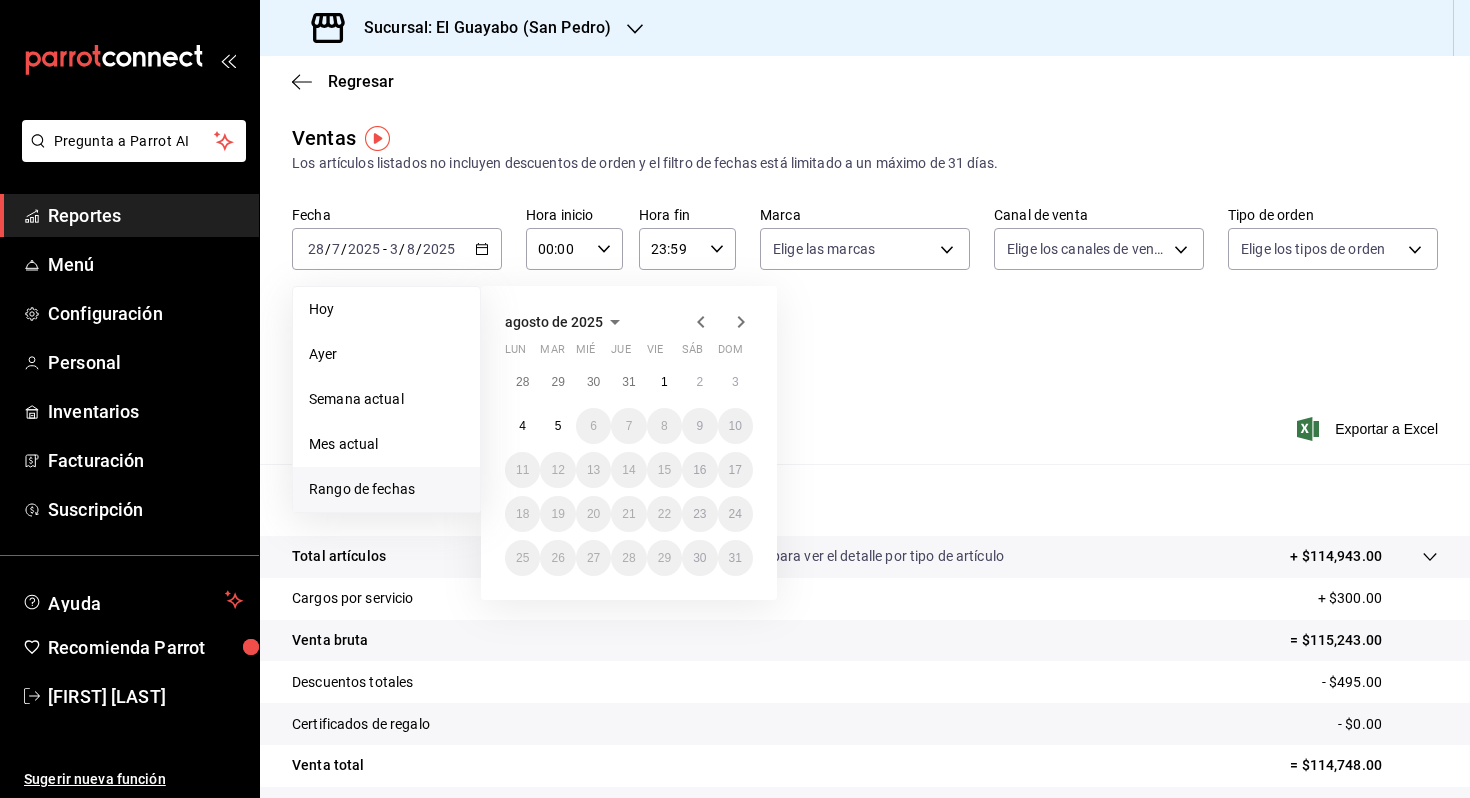 click 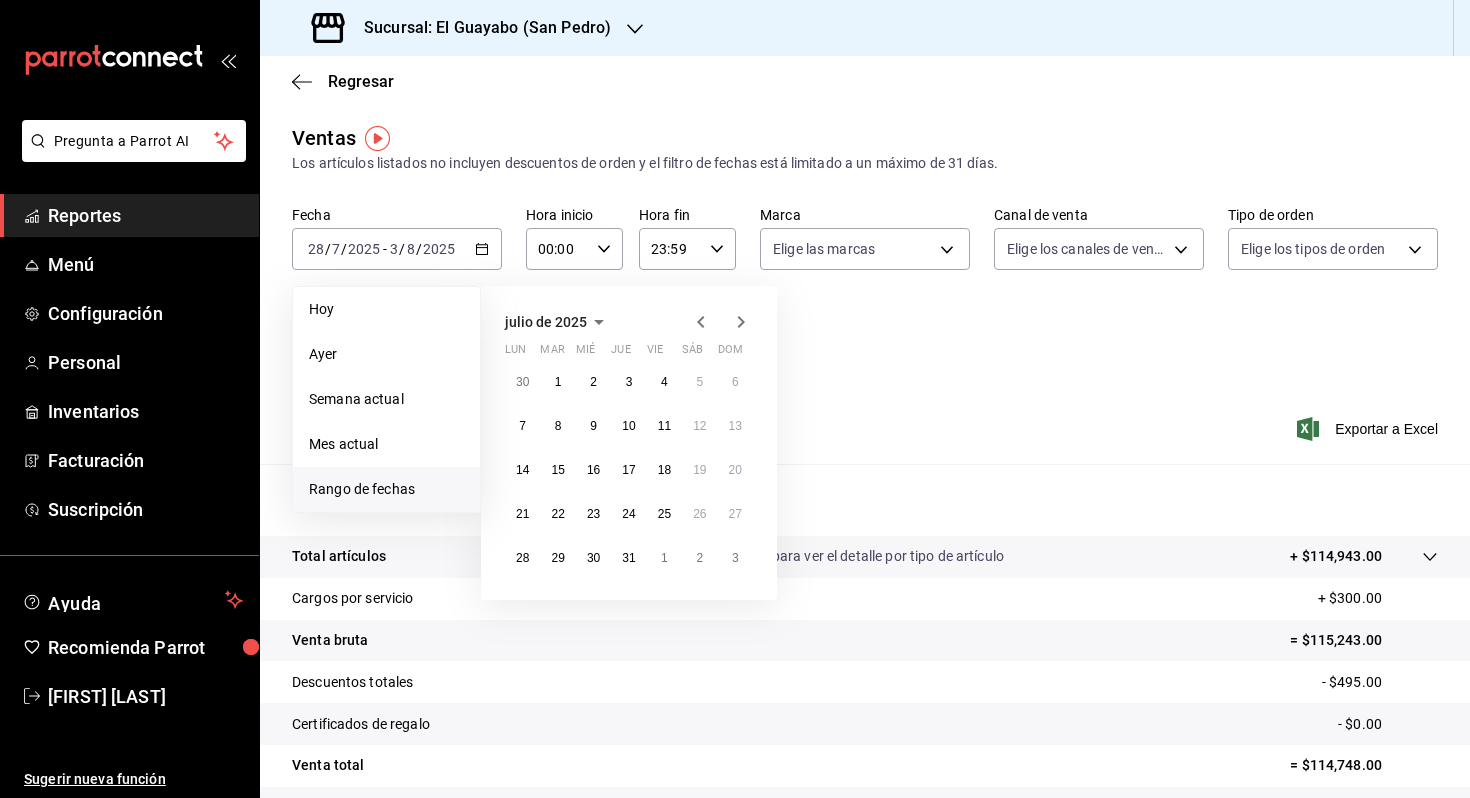 click 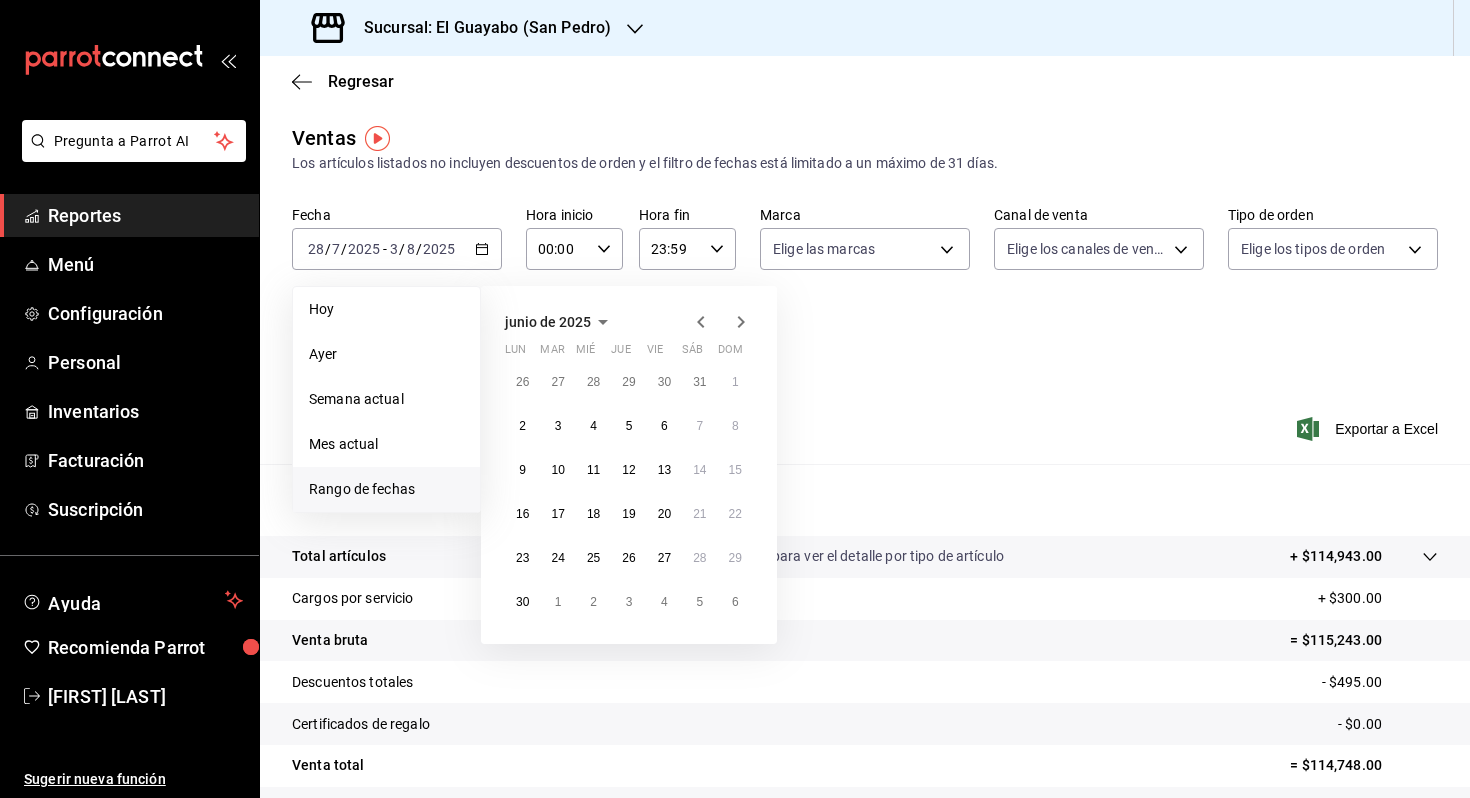 click 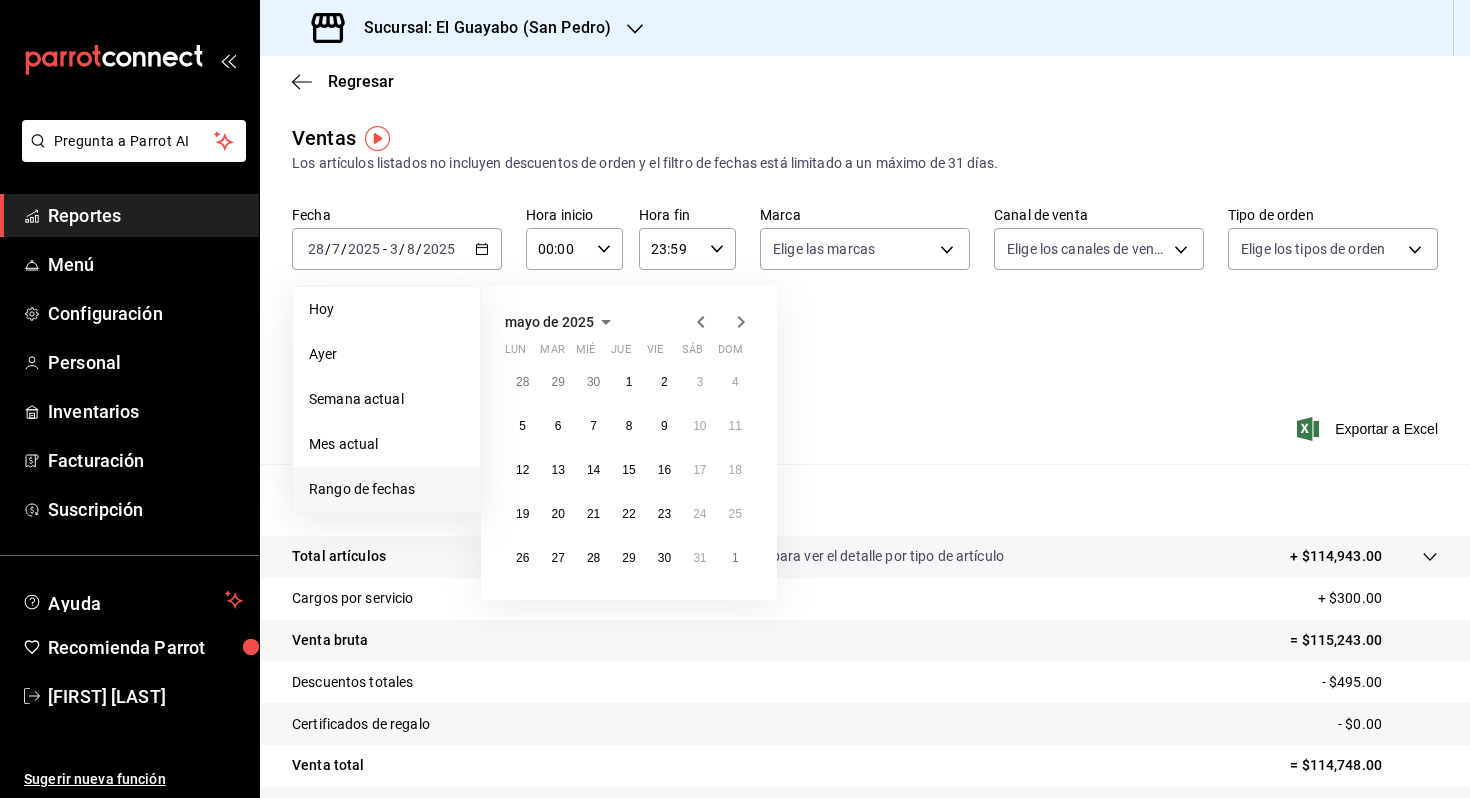 click 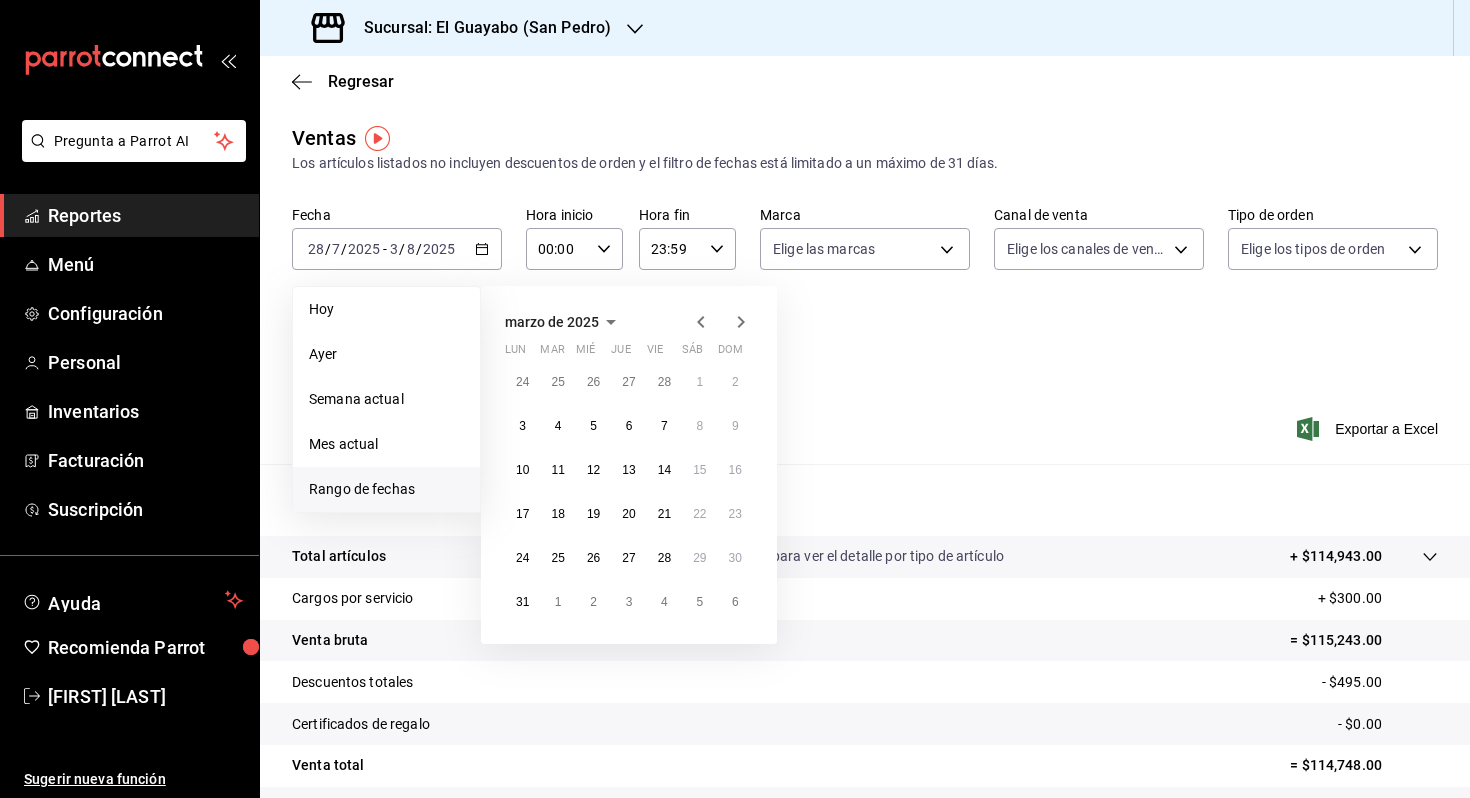 click 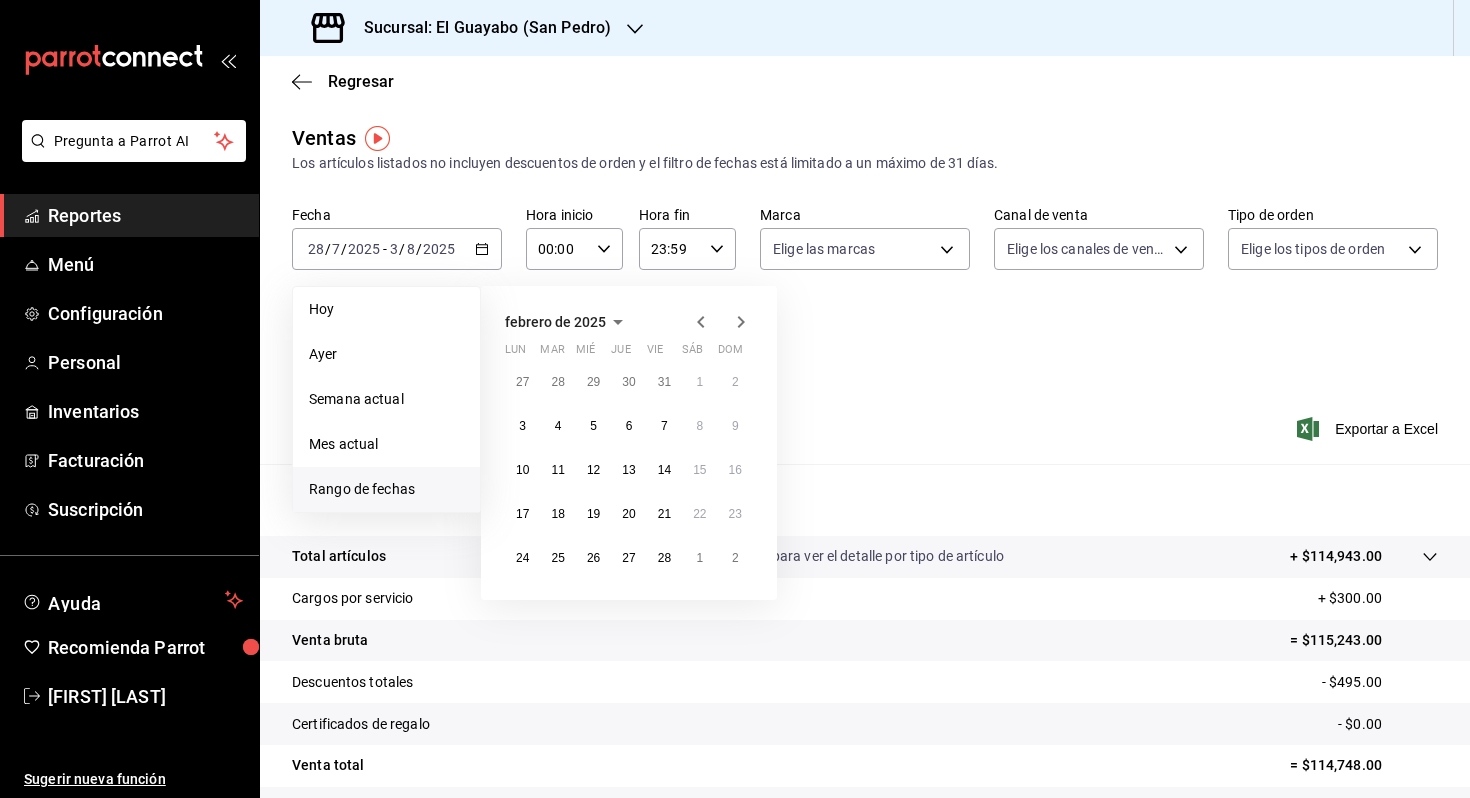 click 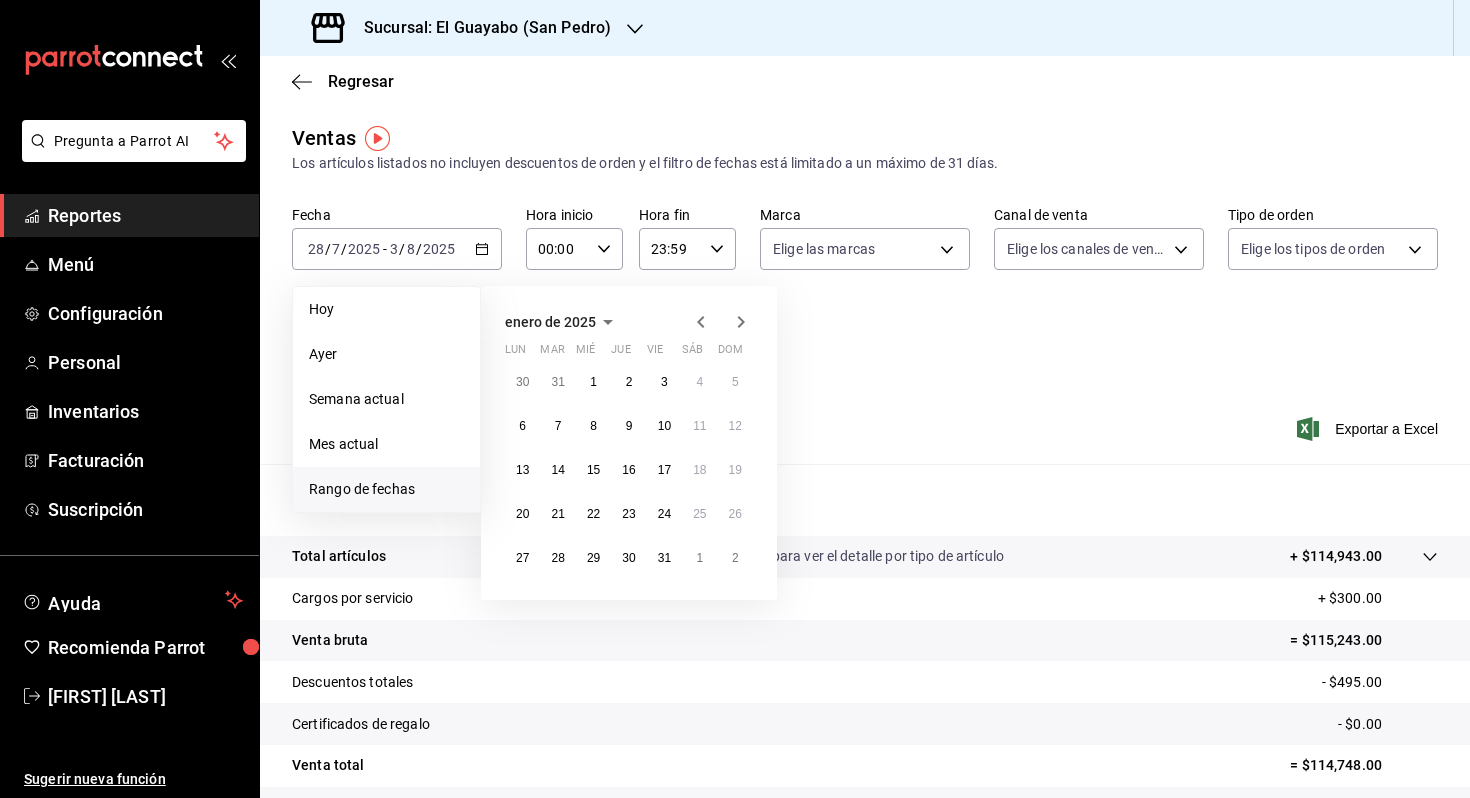 click 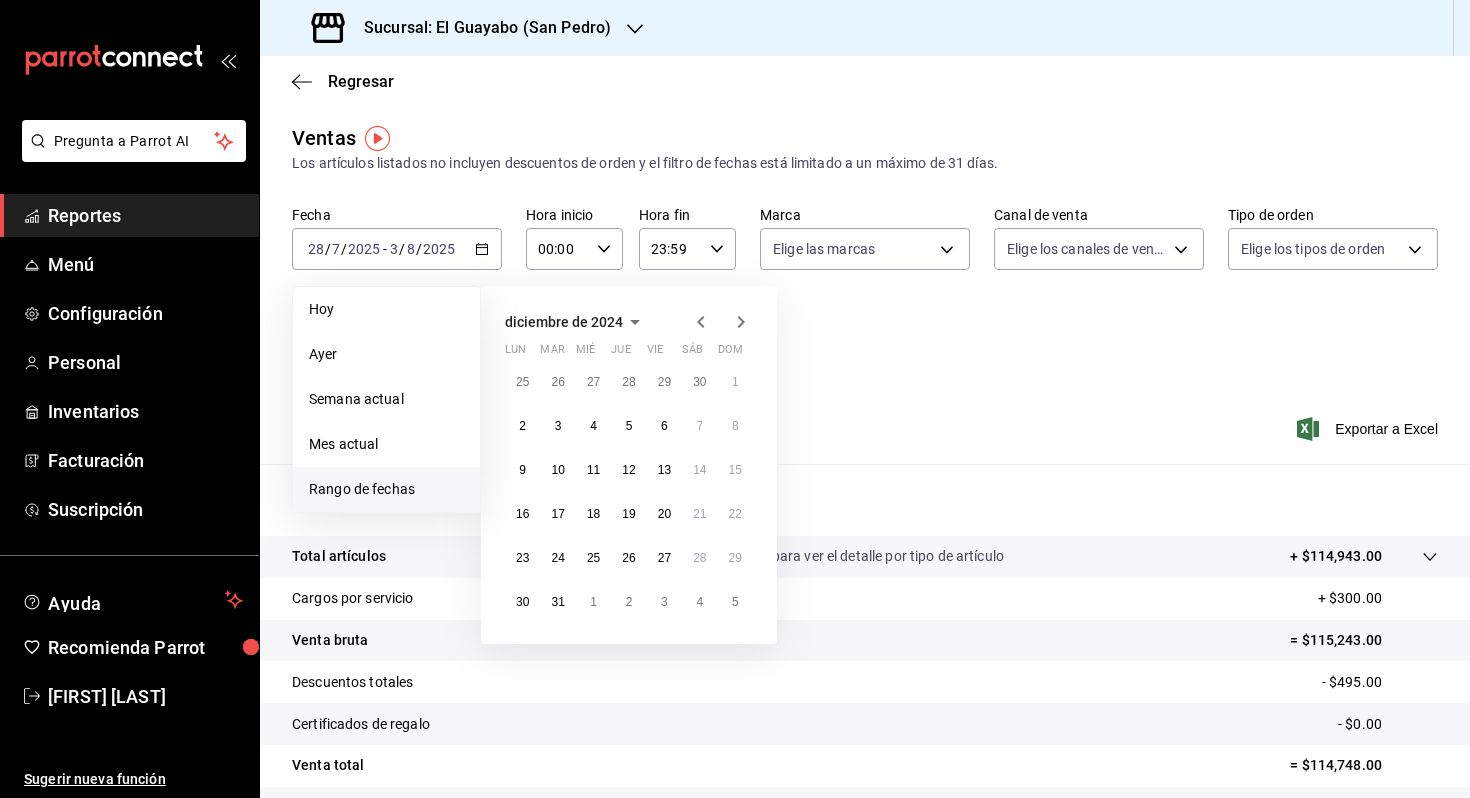 click 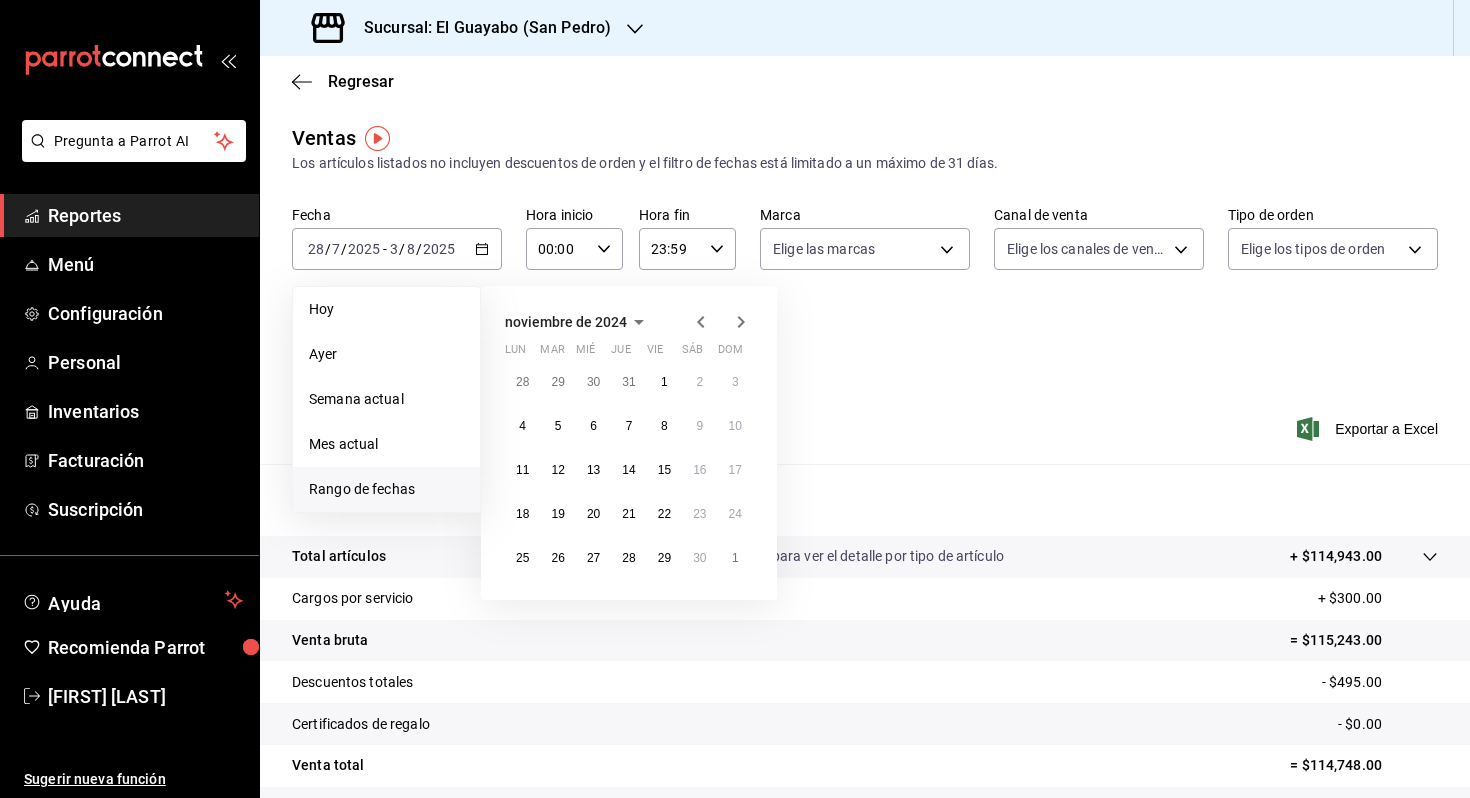 click 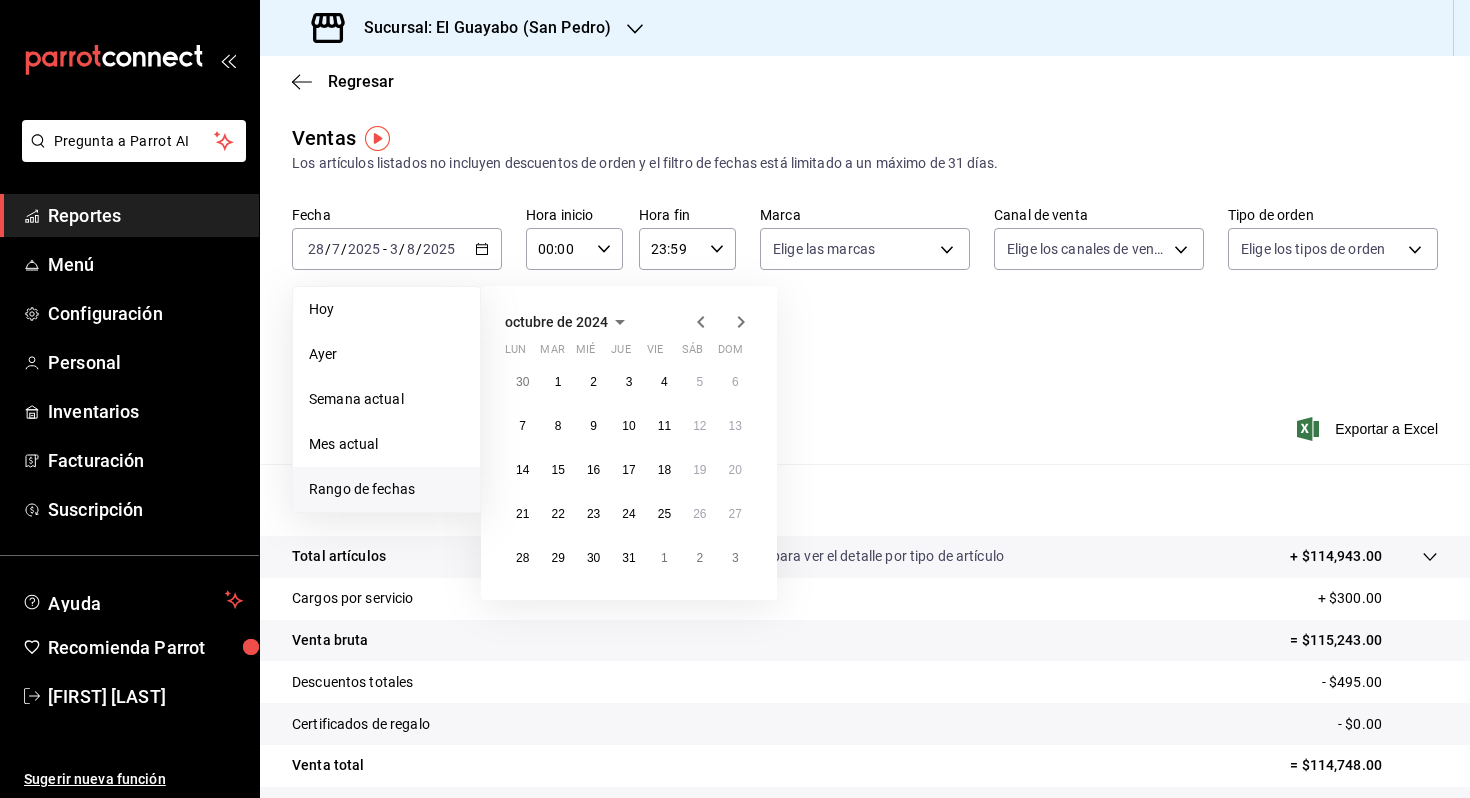 click 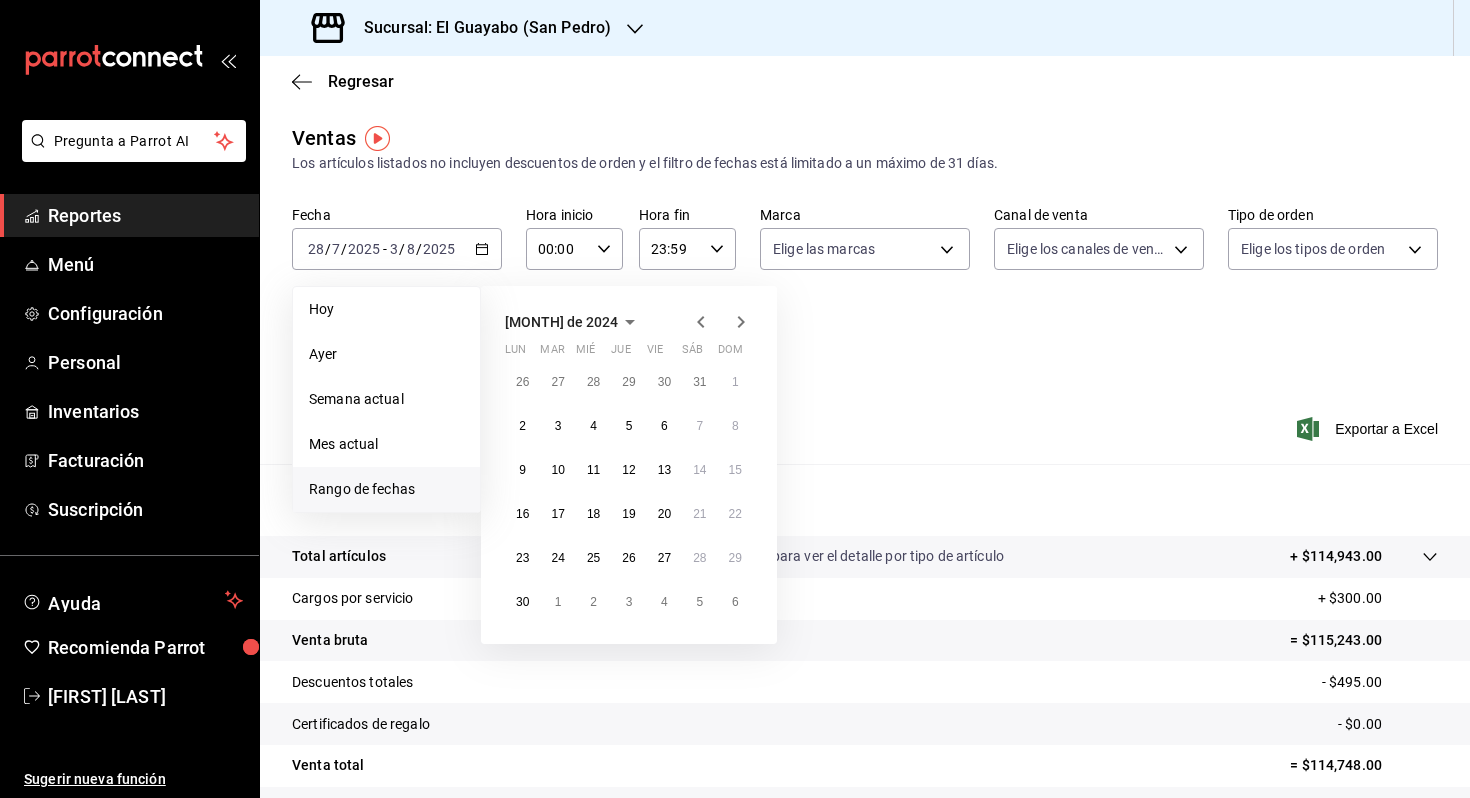 click 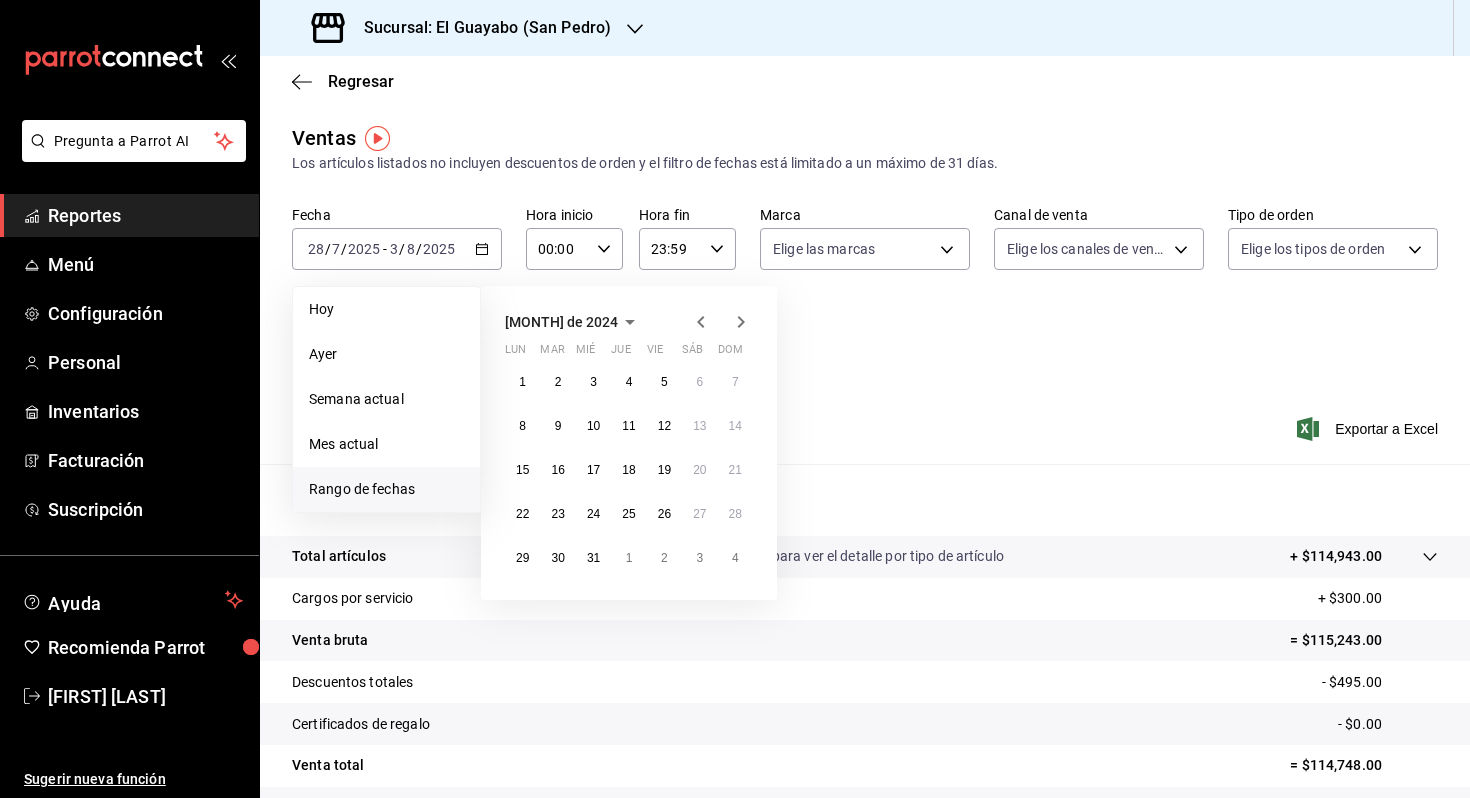 click 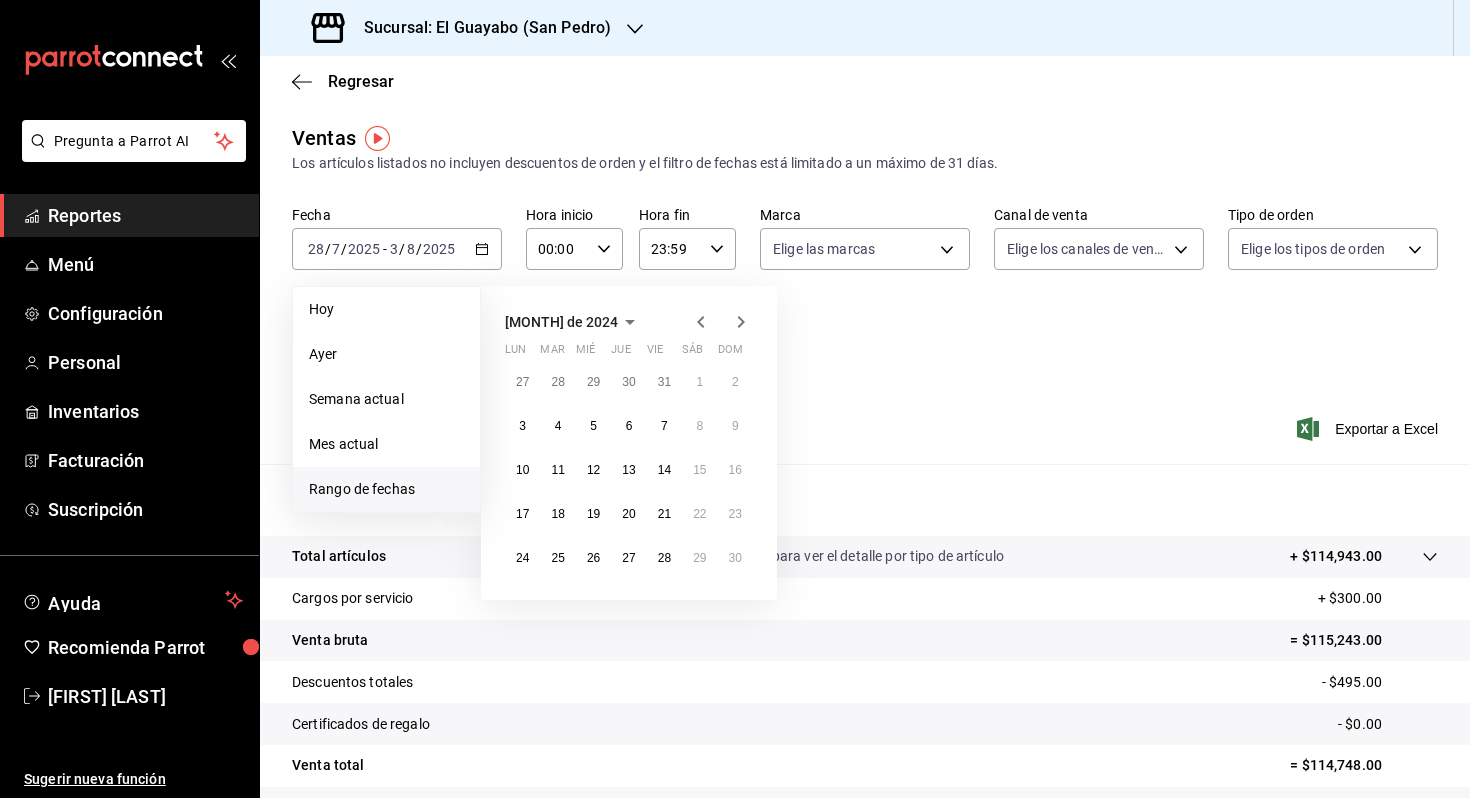click 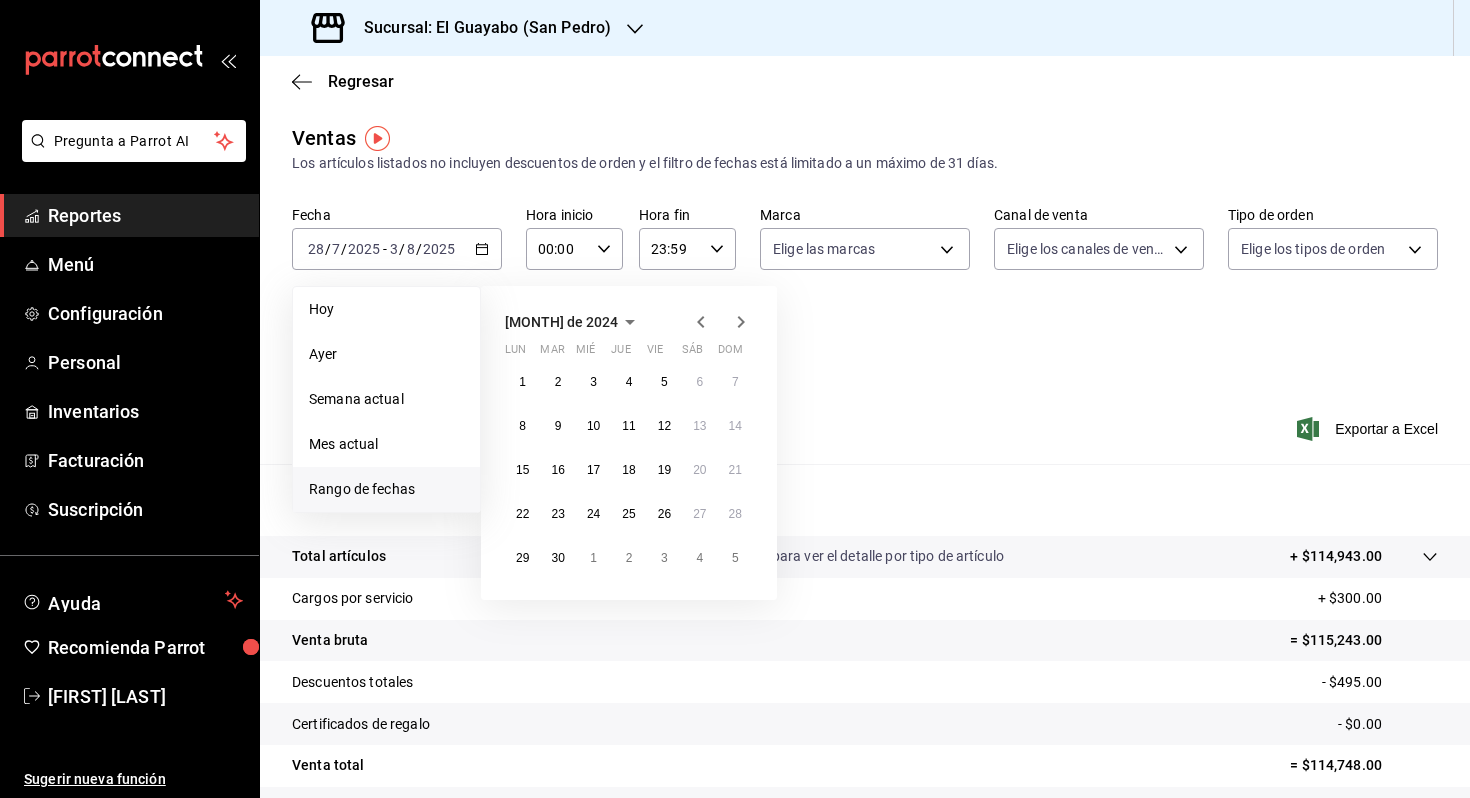 click 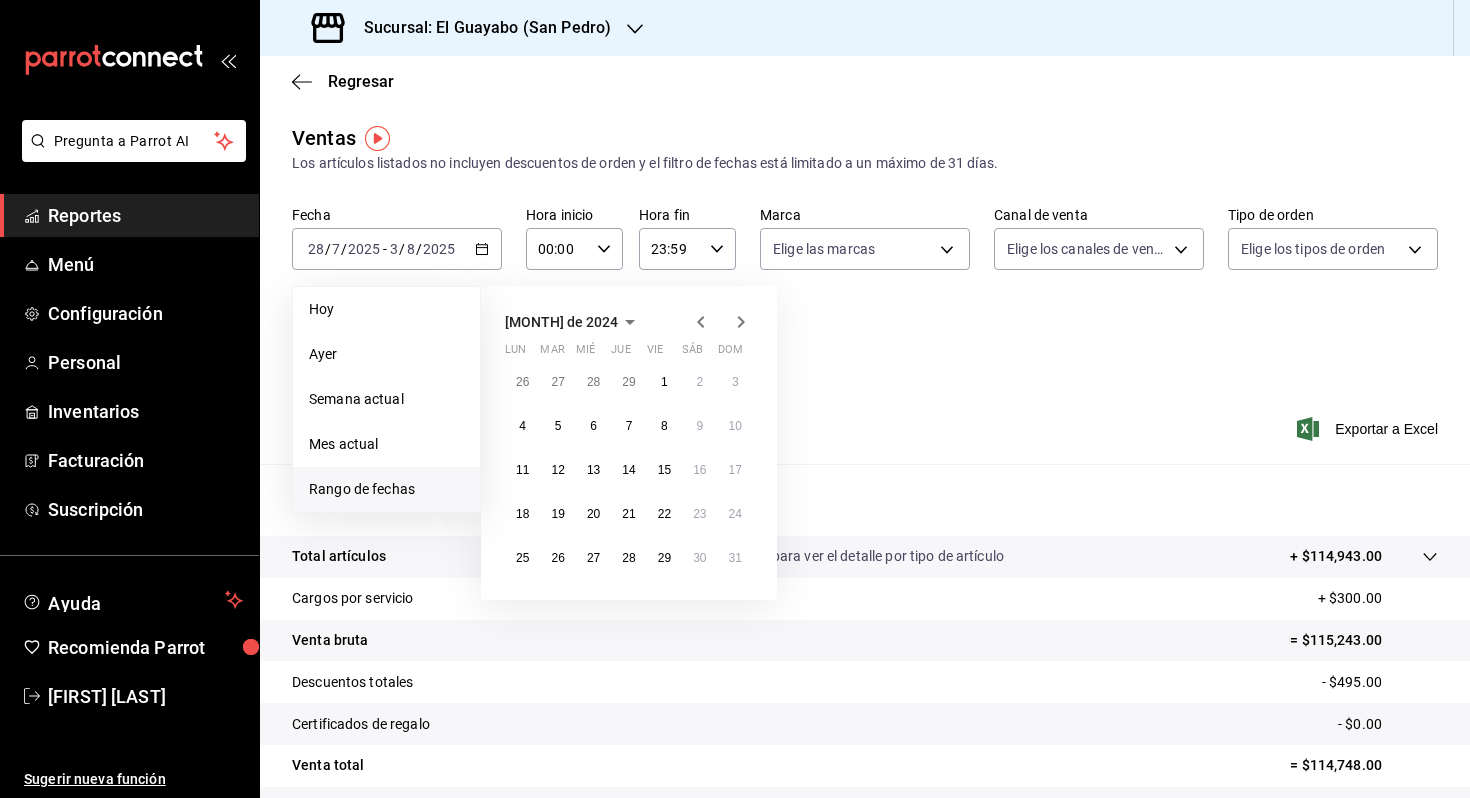 click 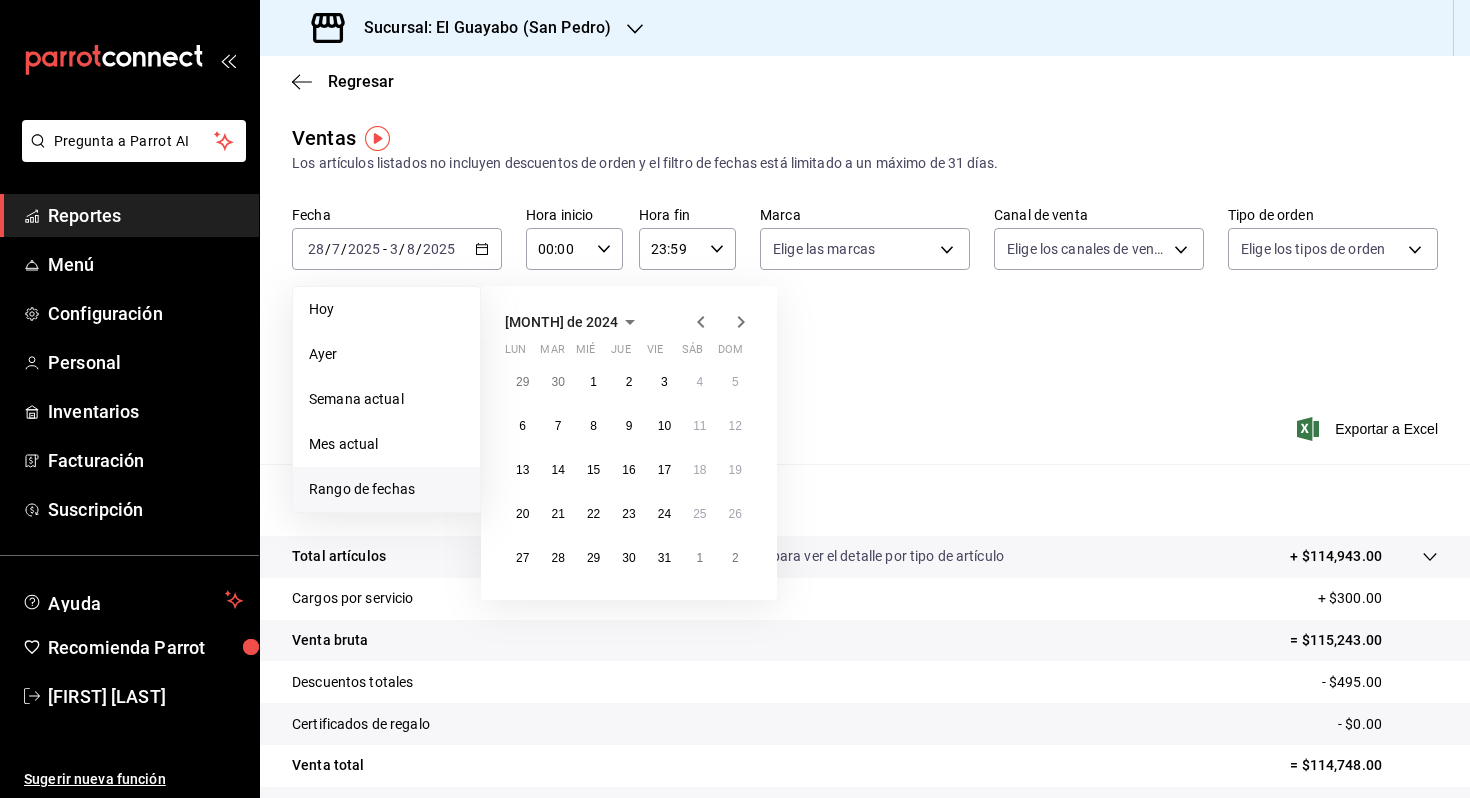 click 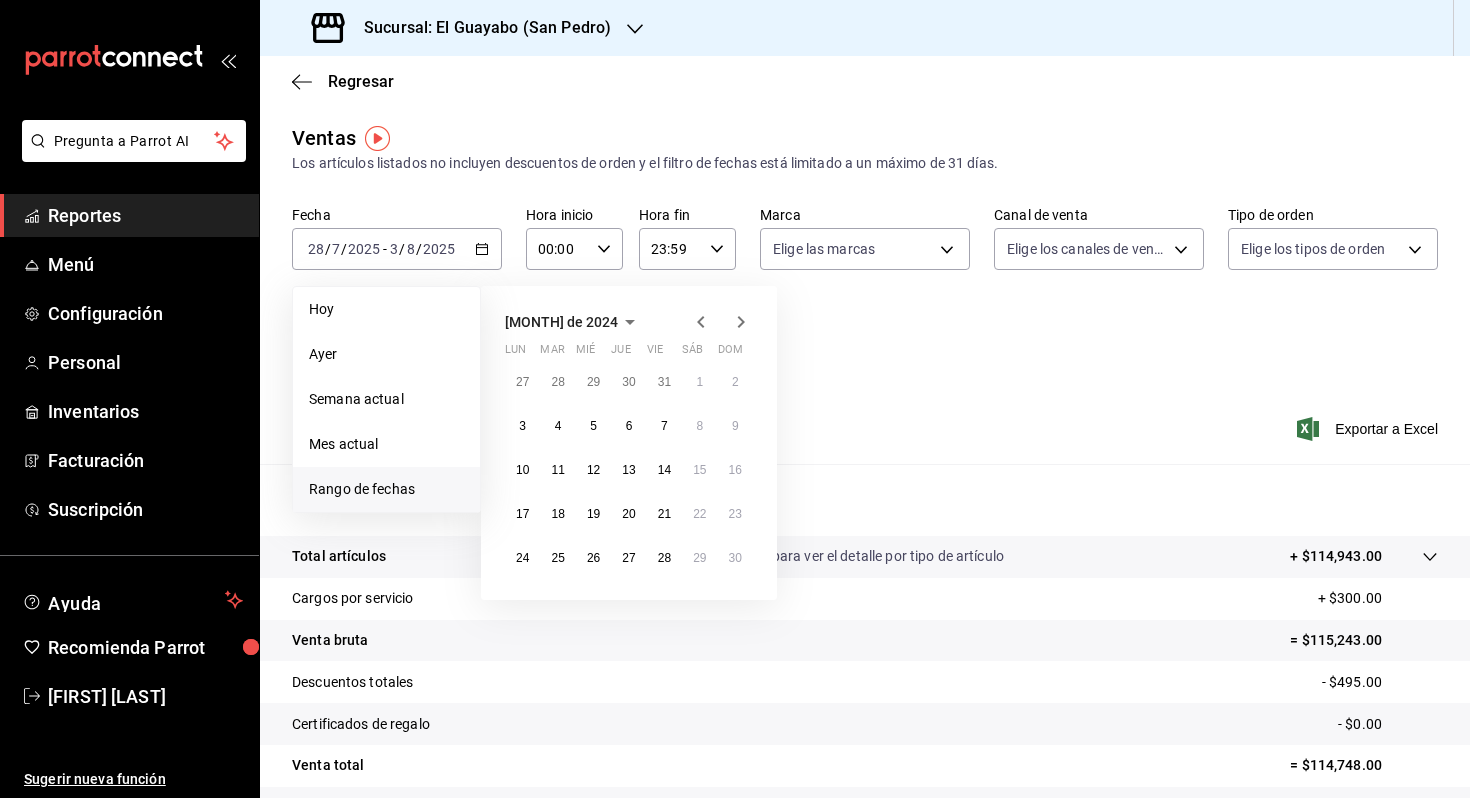 click 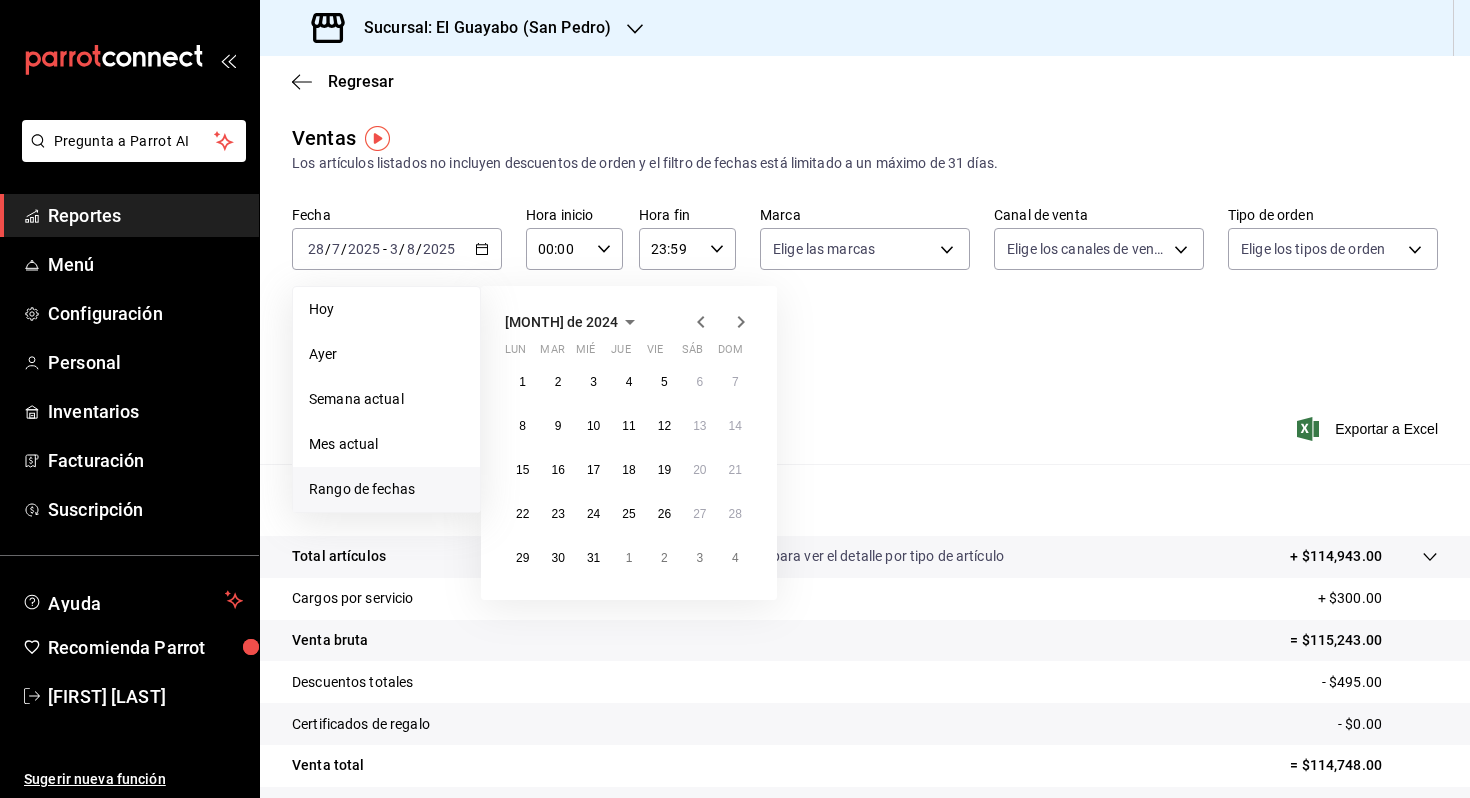 click 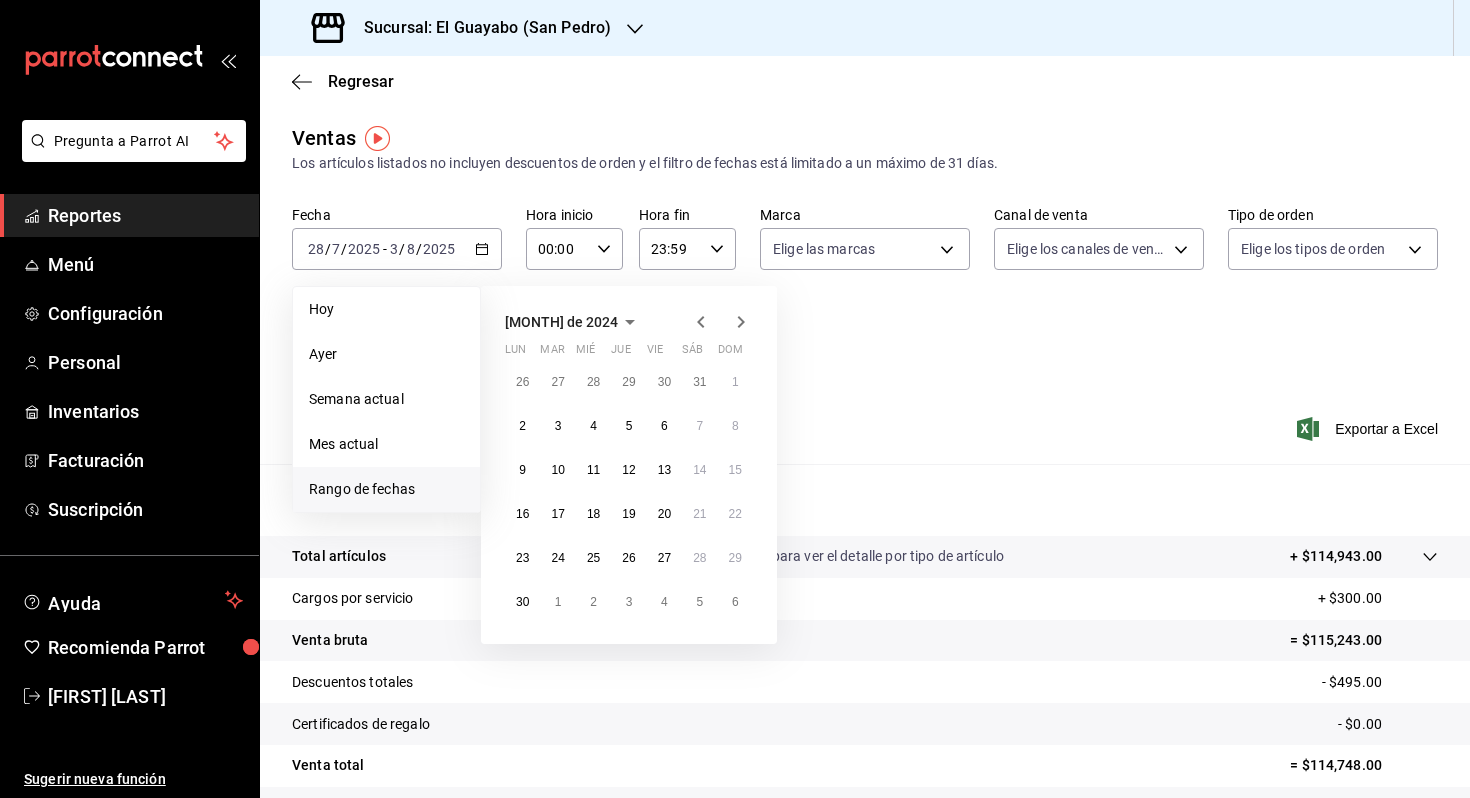click 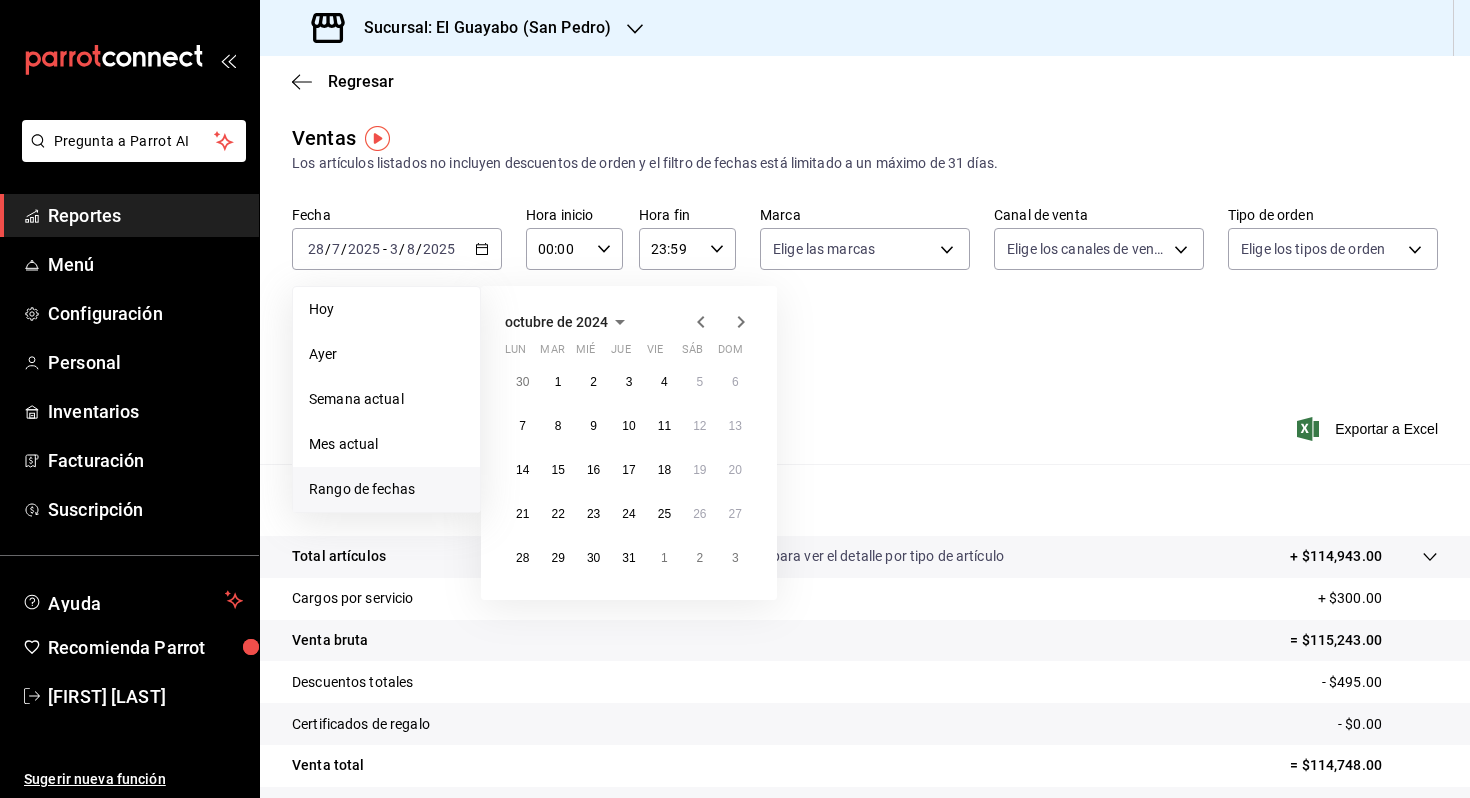 click 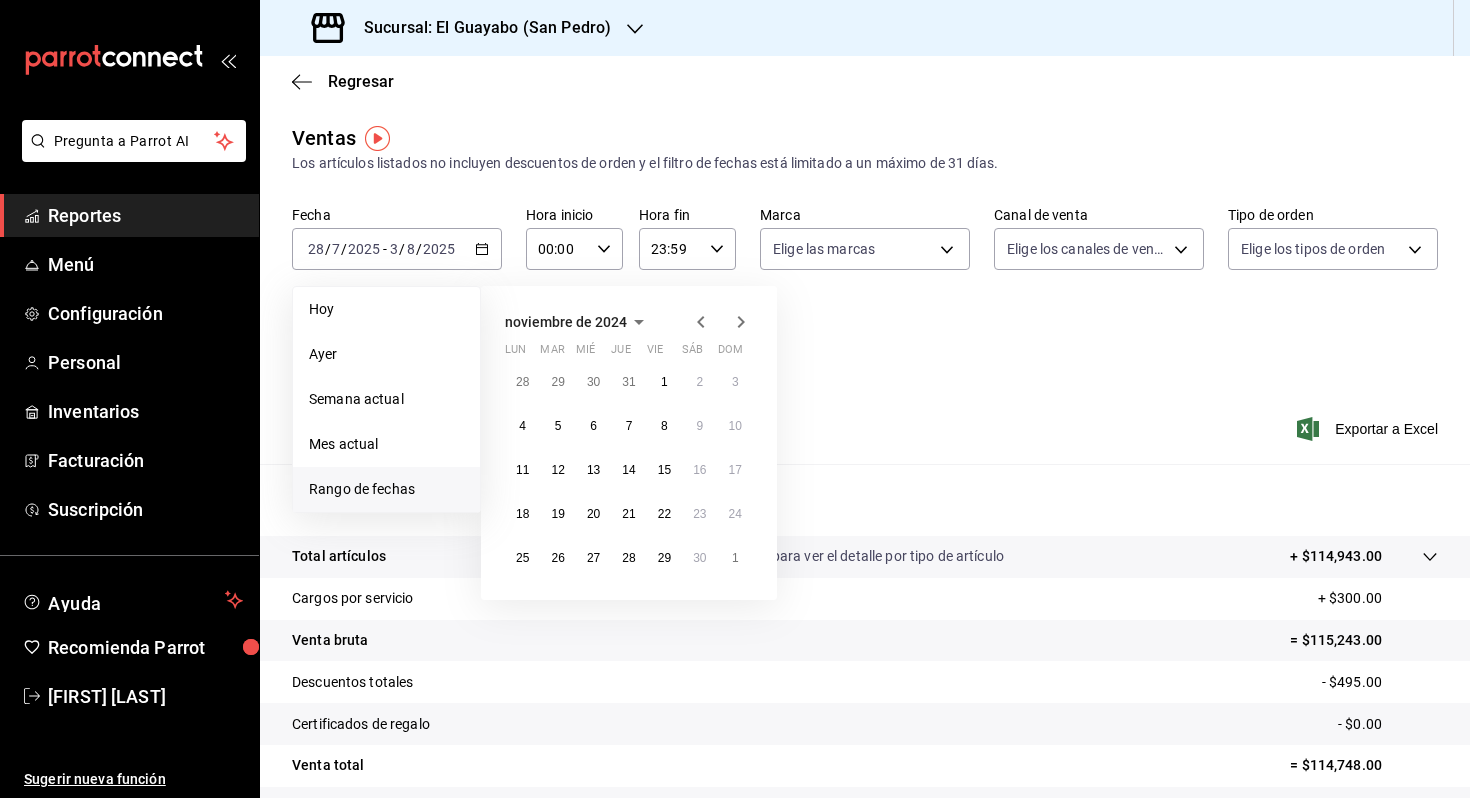 click 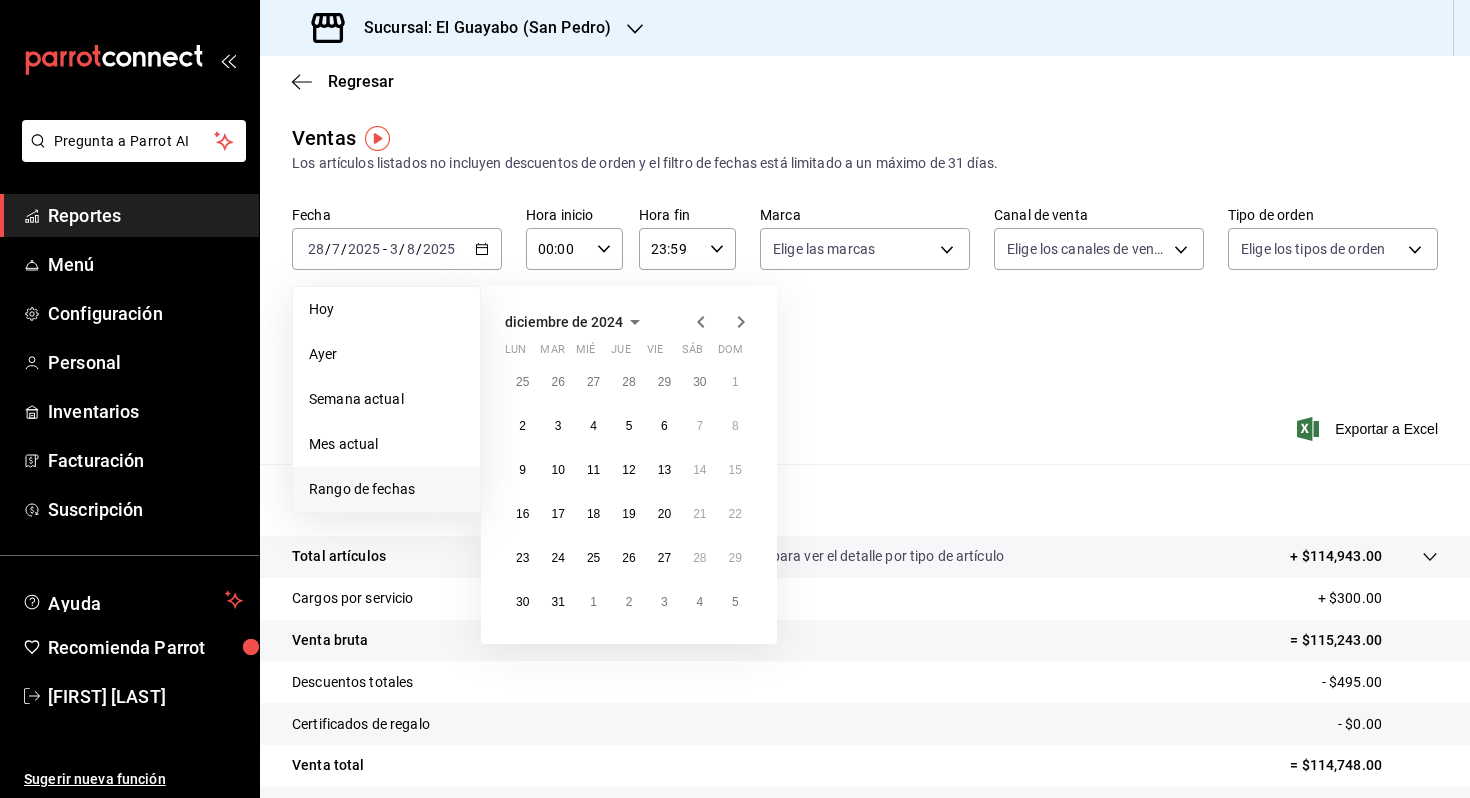 click 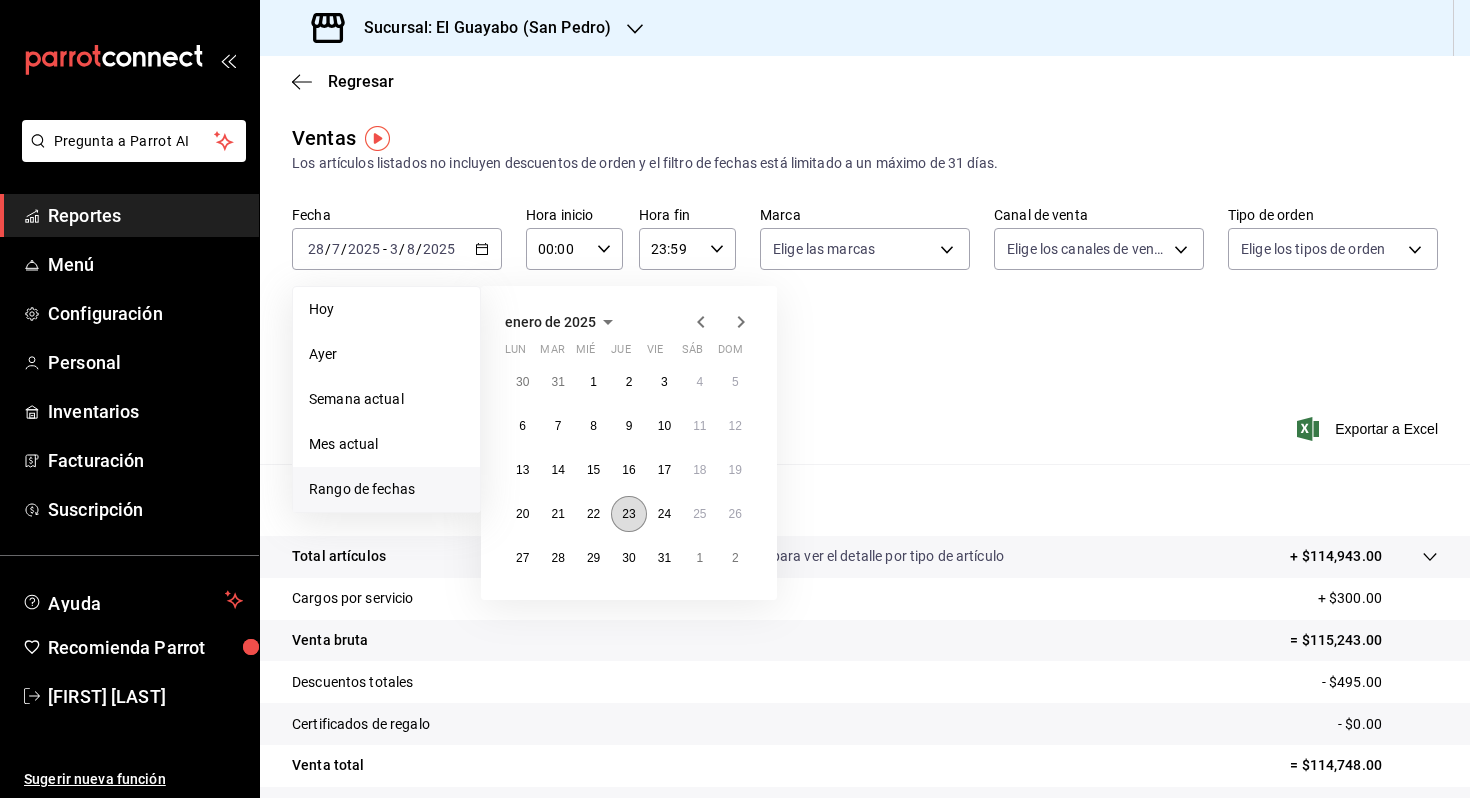 click on "23" at bounding box center [628, 514] 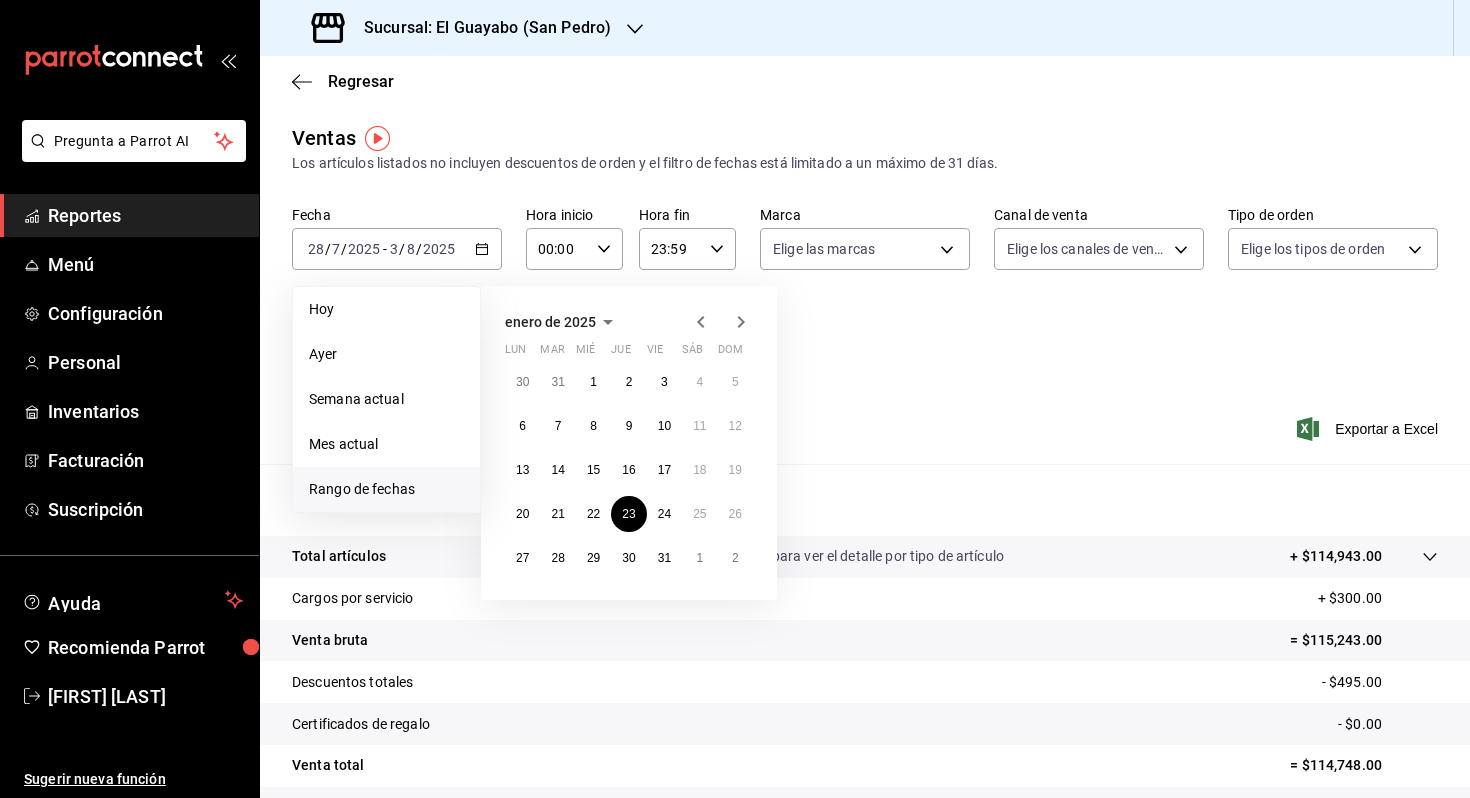 click 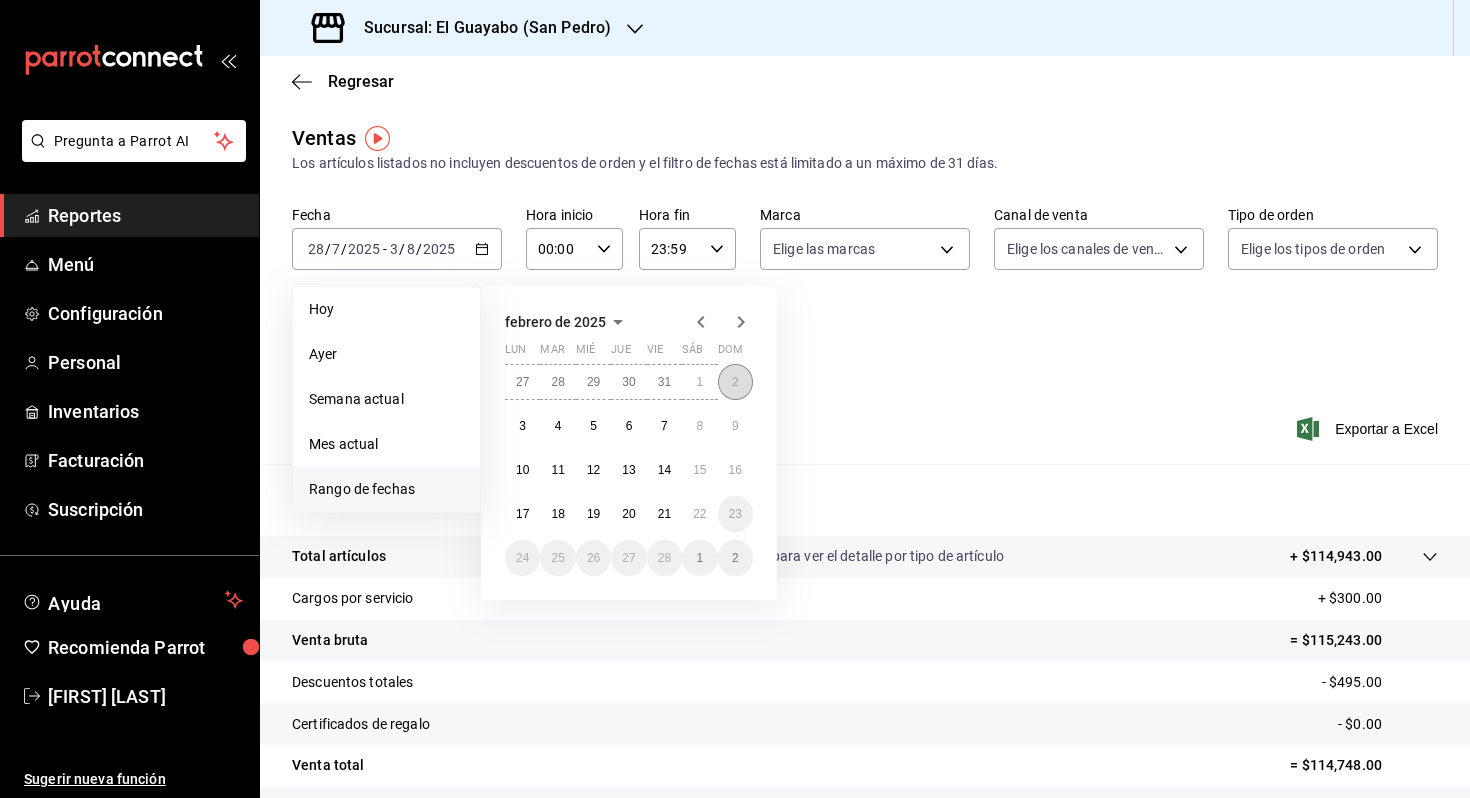 click on "2" at bounding box center (735, 382) 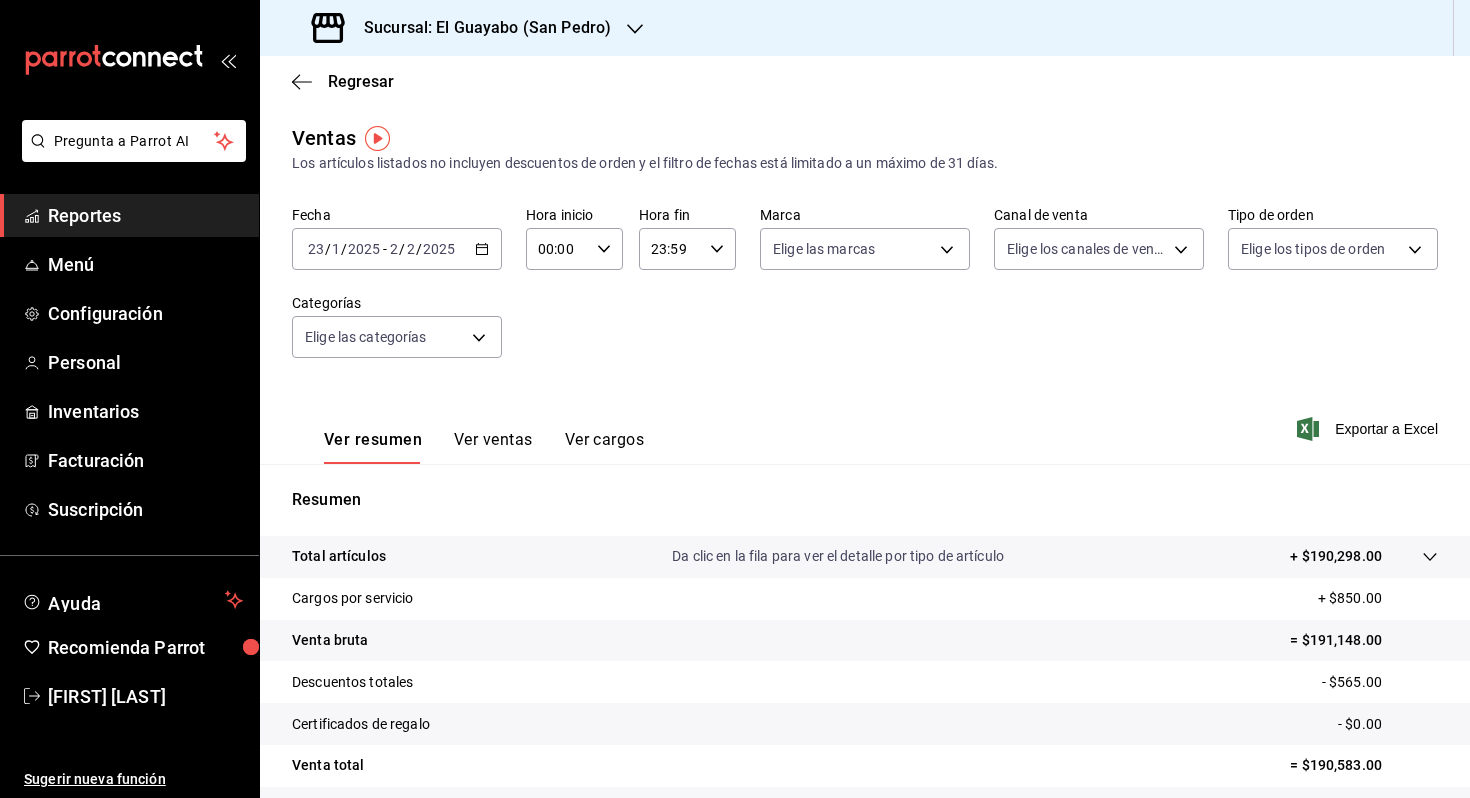 click on "Ver ventas" at bounding box center (493, 447) 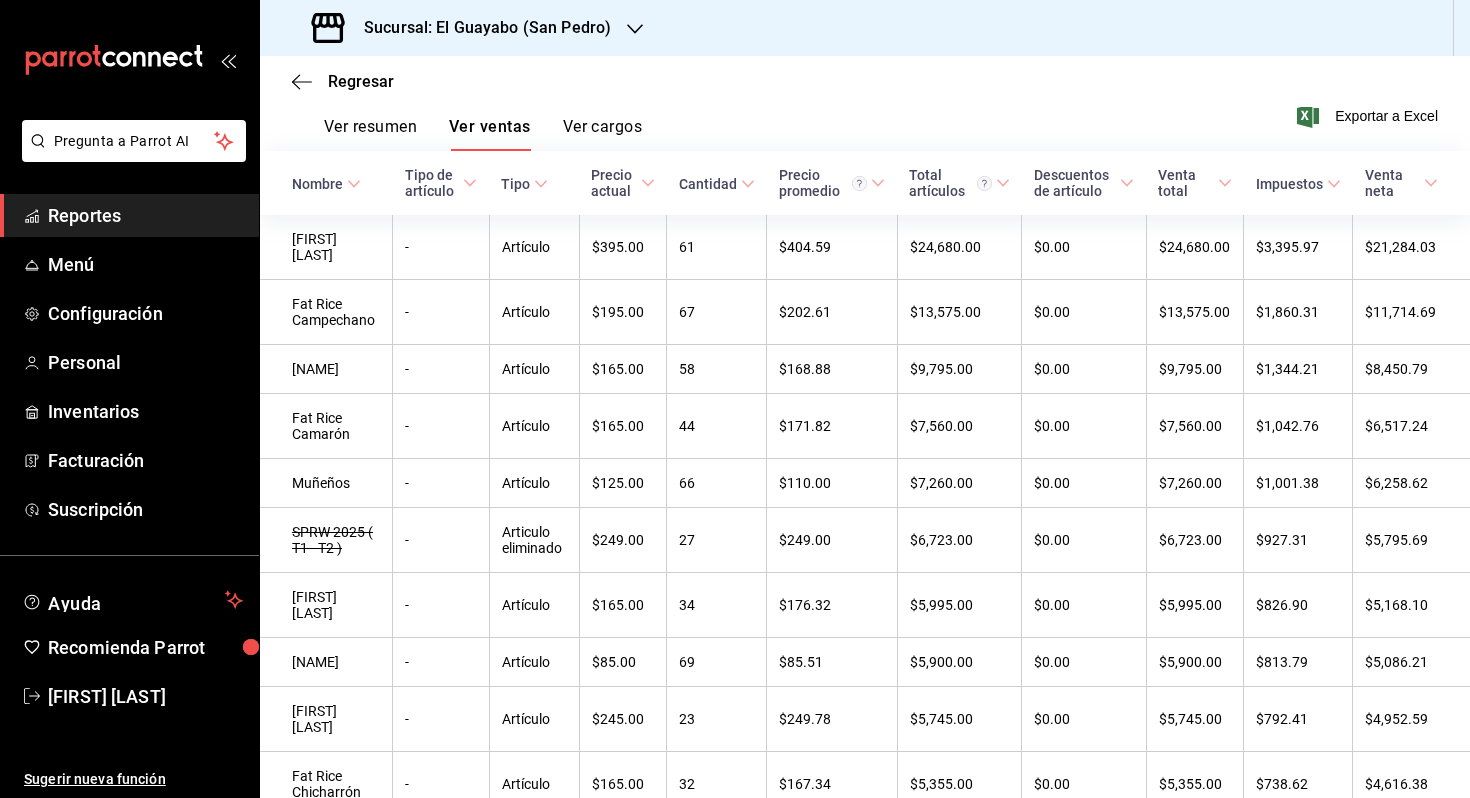 scroll, scrollTop: 321, scrollLeft: 0, axis: vertical 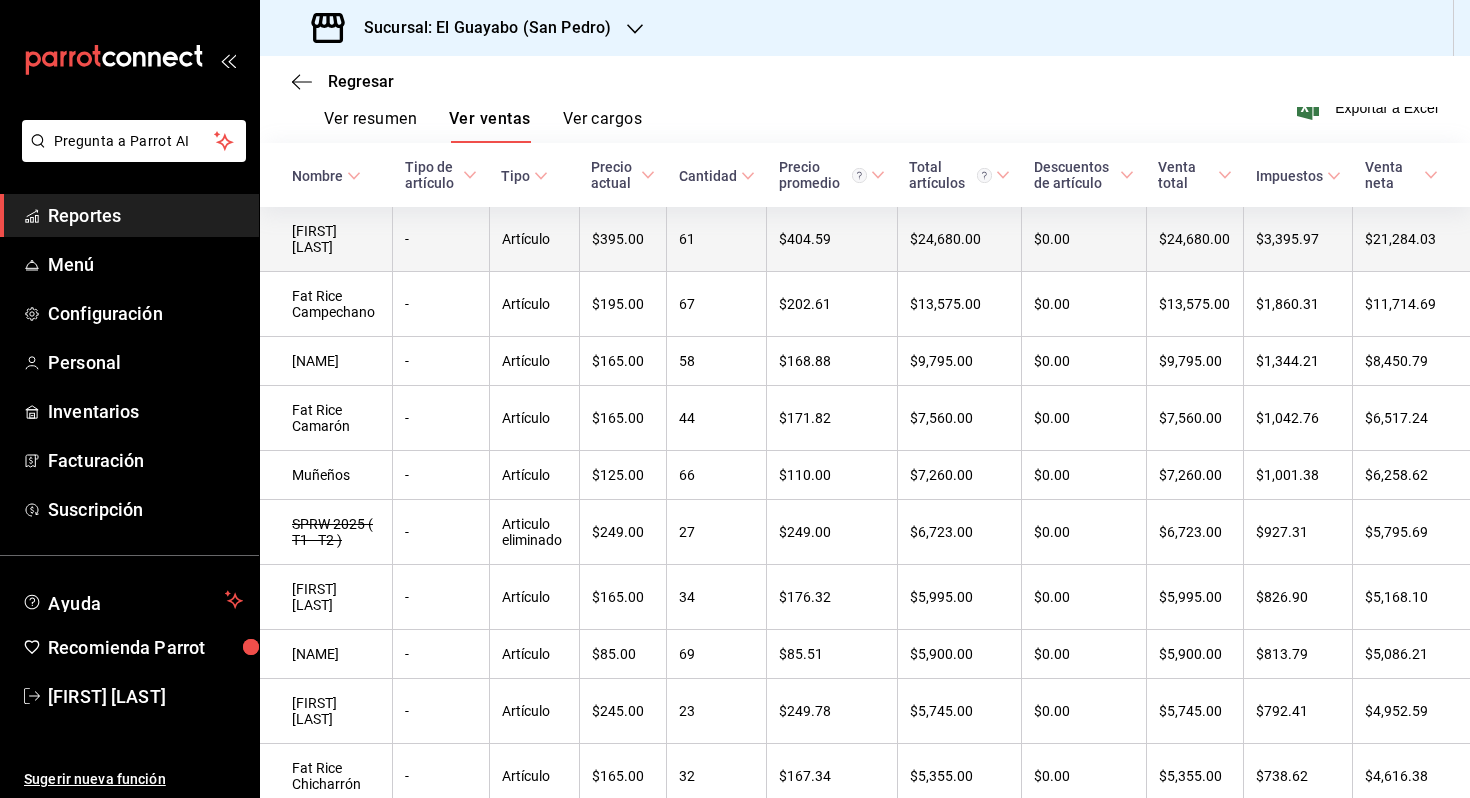 type 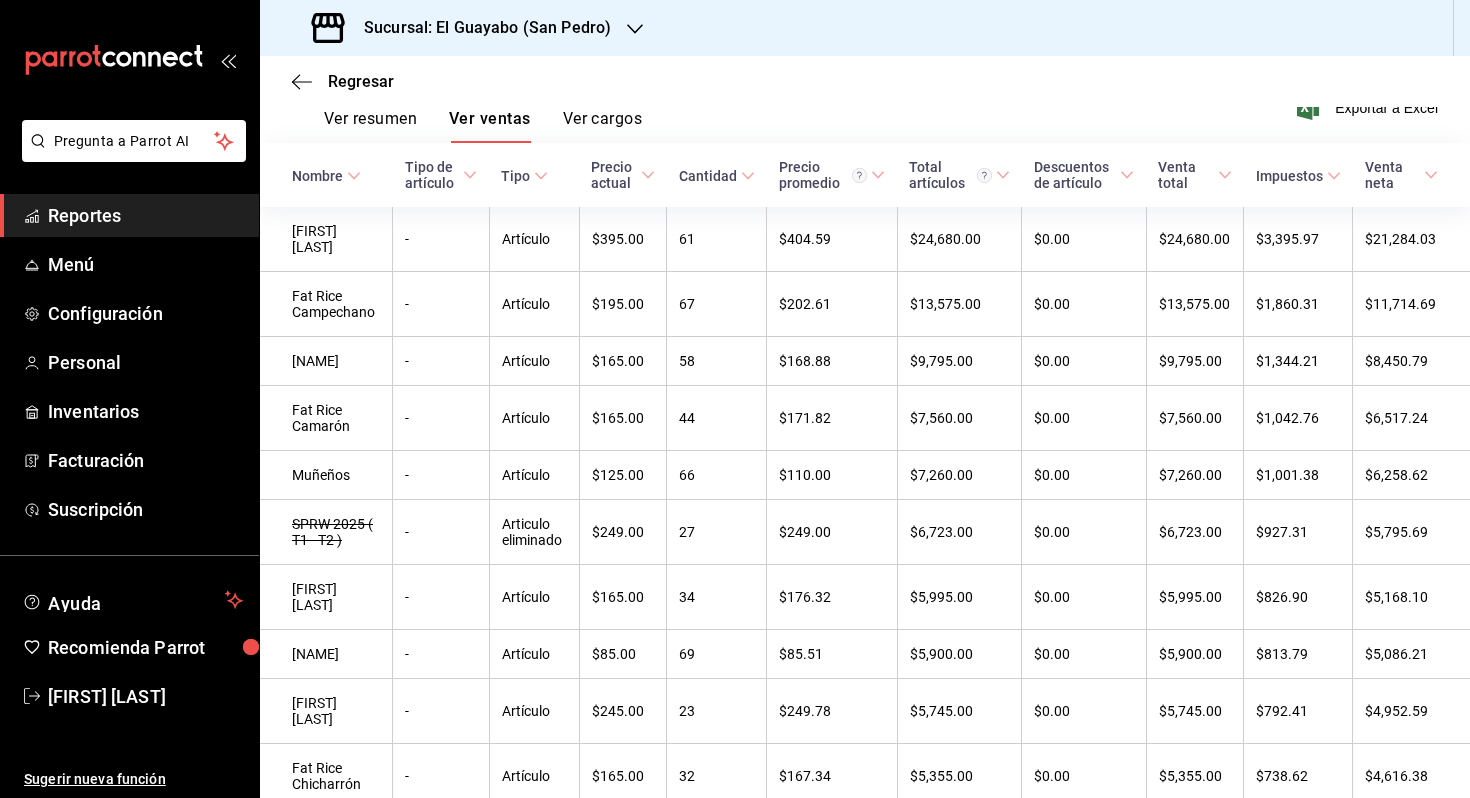 click on "Sucursal: El Guayabo (San Pedro)" at bounding box center (479, 28) 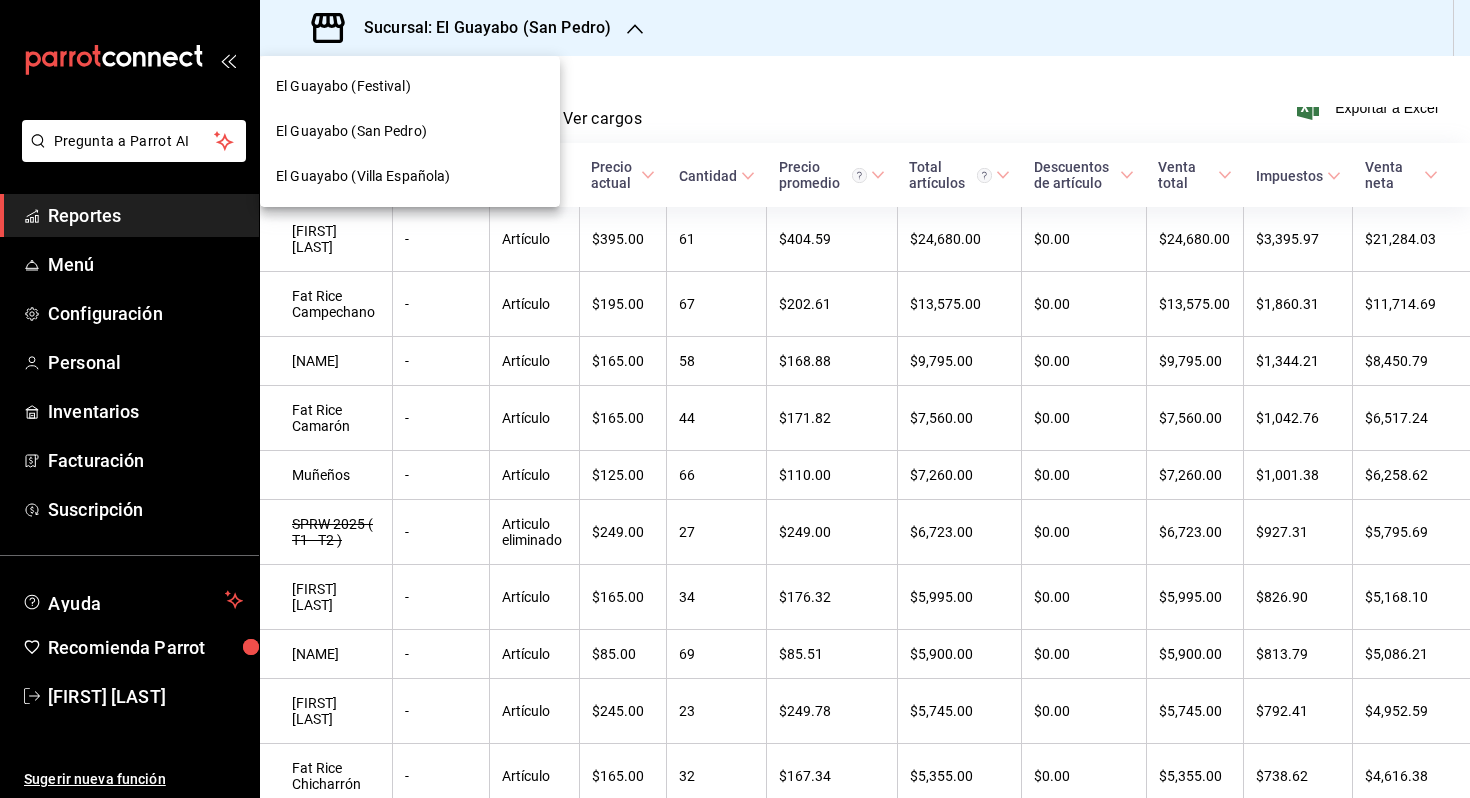 click at bounding box center [735, 399] 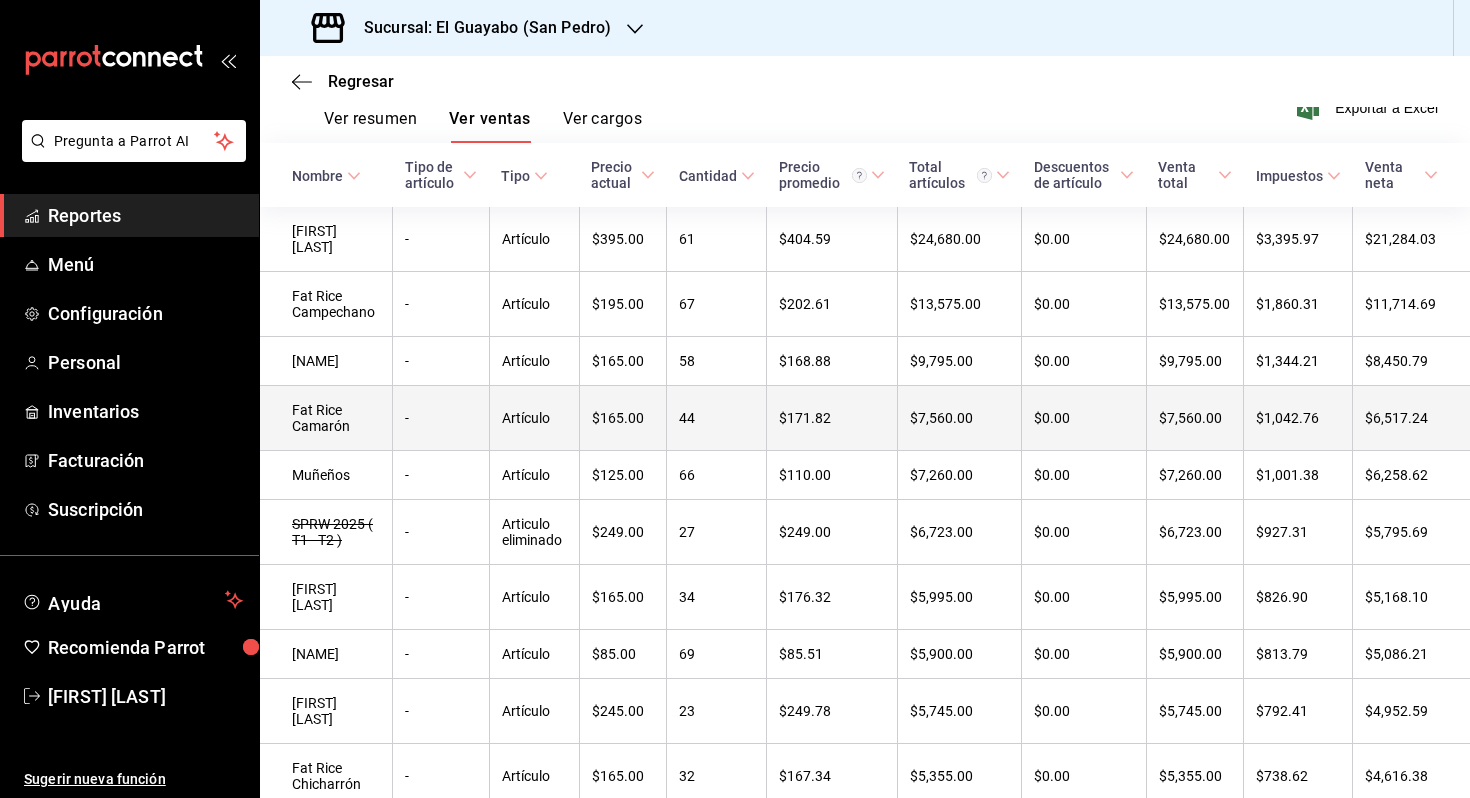 scroll, scrollTop: 0, scrollLeft: 0, axis: both 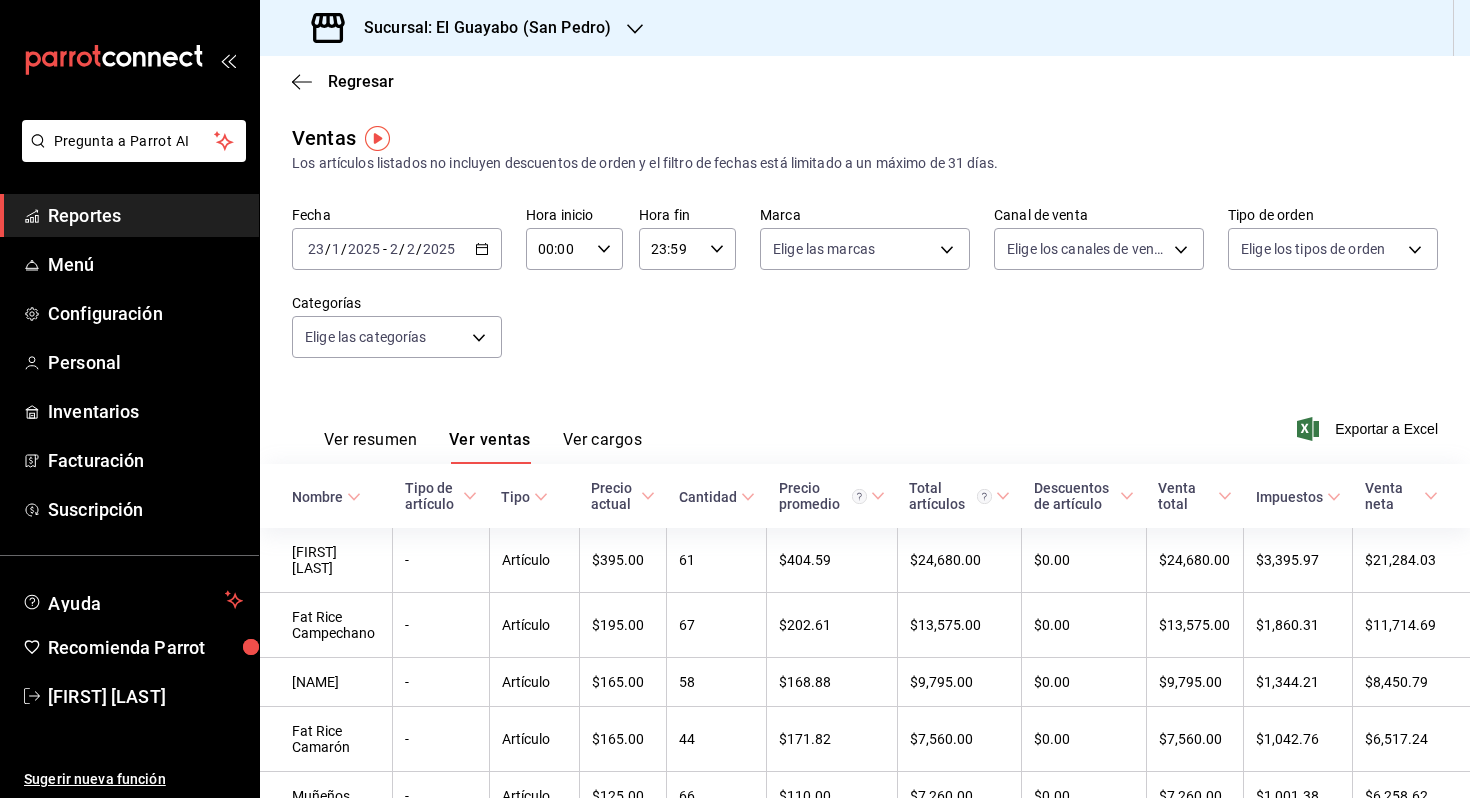 click on "Sucursal: El Guayabo (San Pedro)" at bounding box center [479, 28] 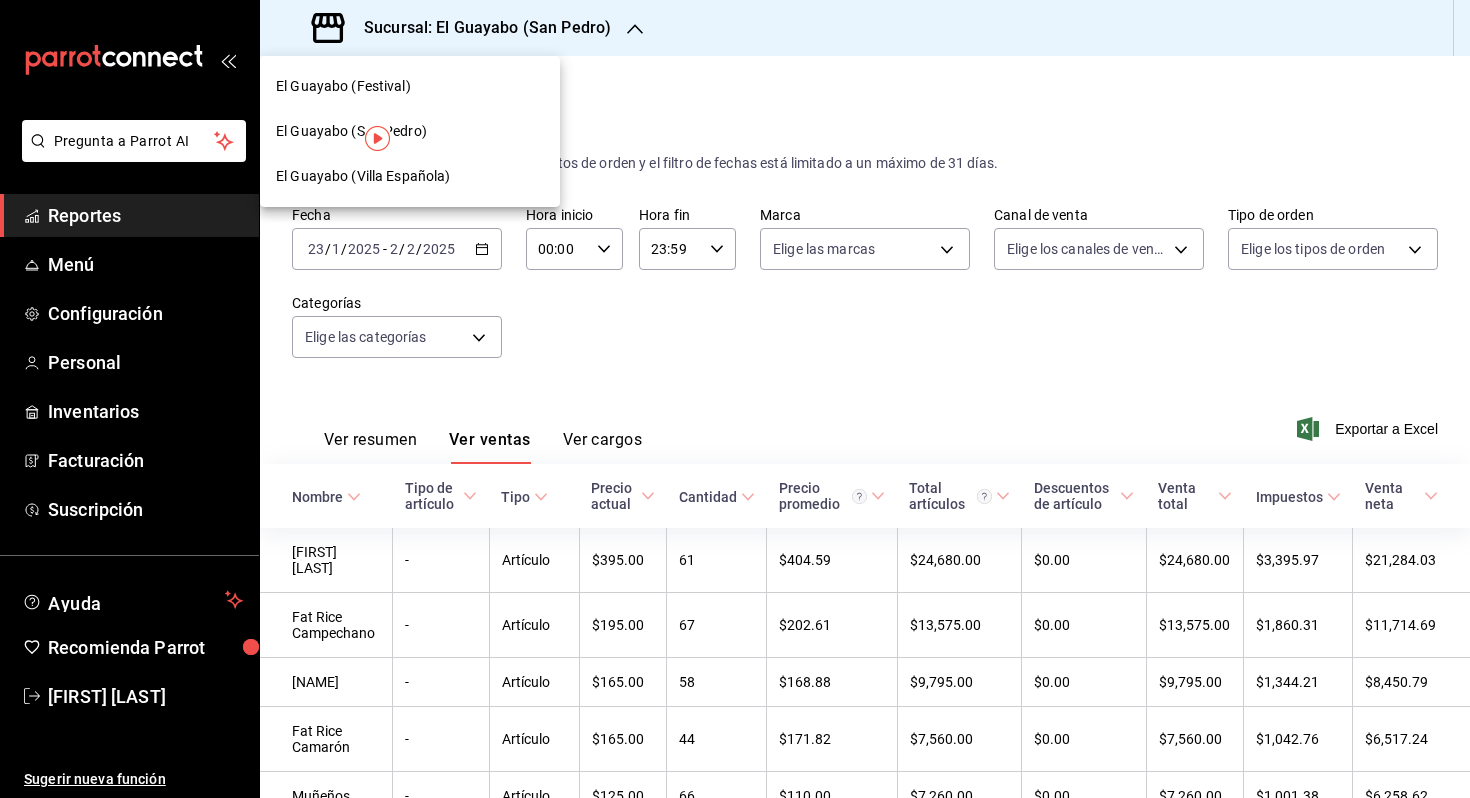 click on "El Guayabo (Villa Española)" at bounding box center [410, 176] 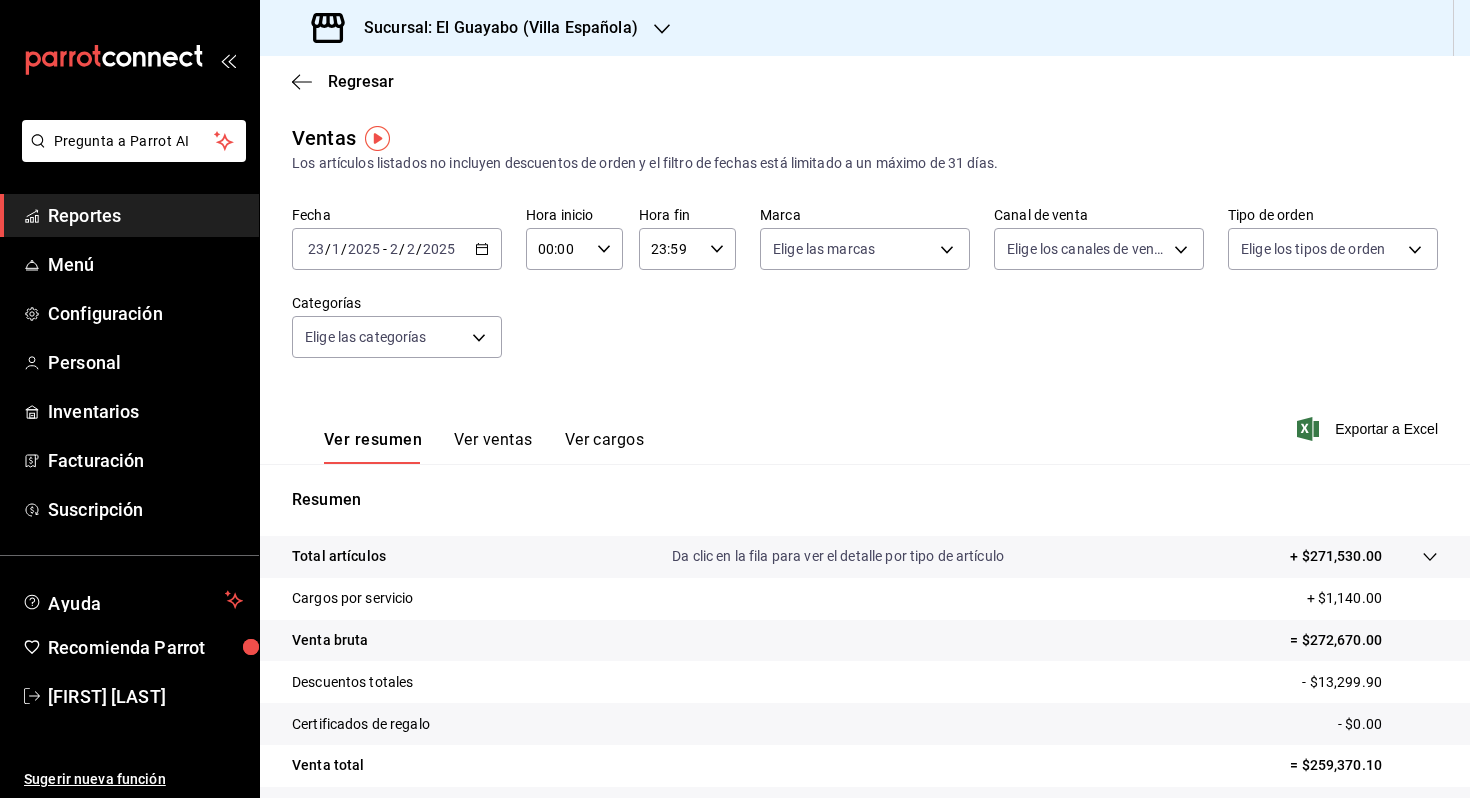 click on "Ver ventas" at bounding box center [493, 447] 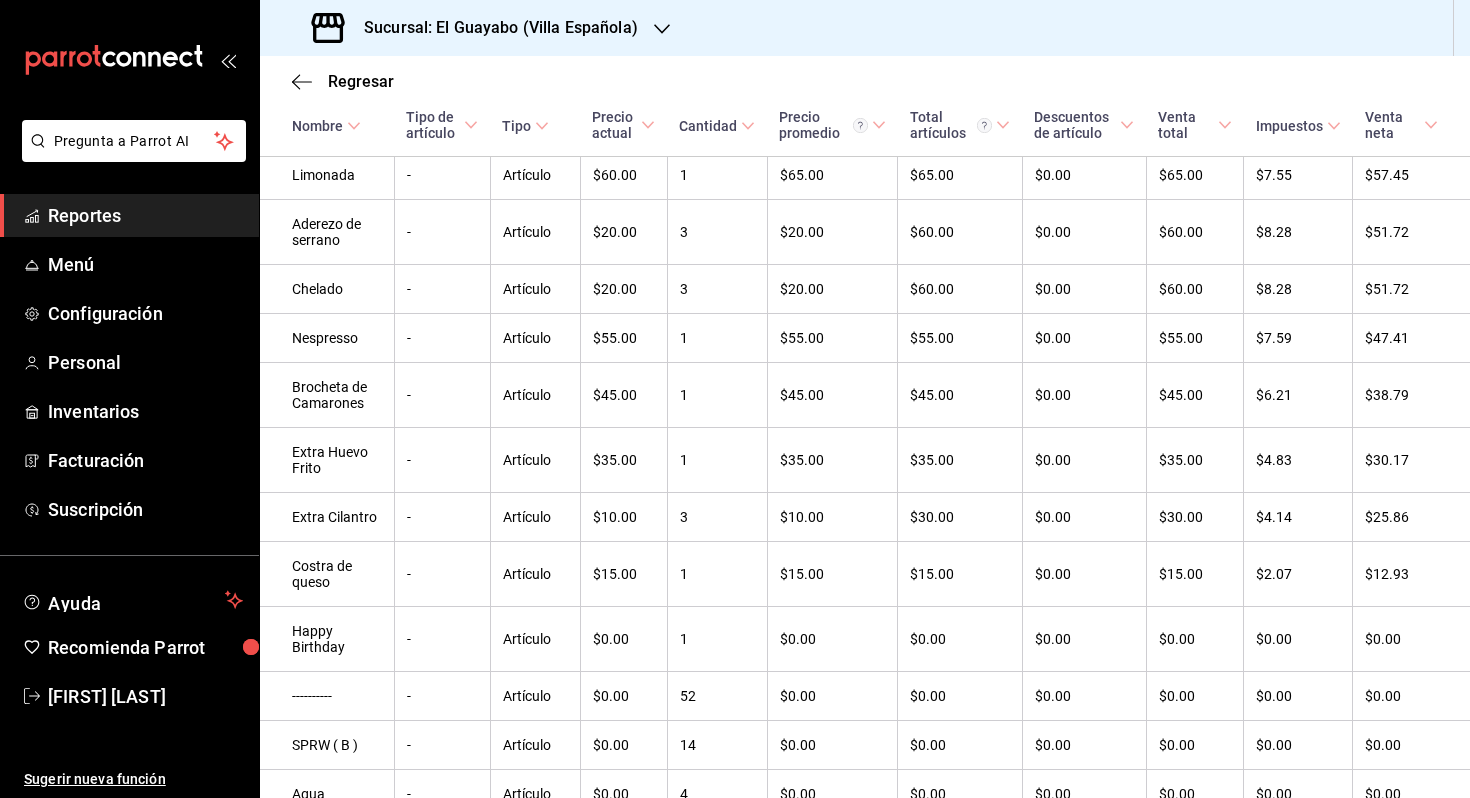 scroll, scrollTop: 5285, scrollLeft: 0, axis: vertical 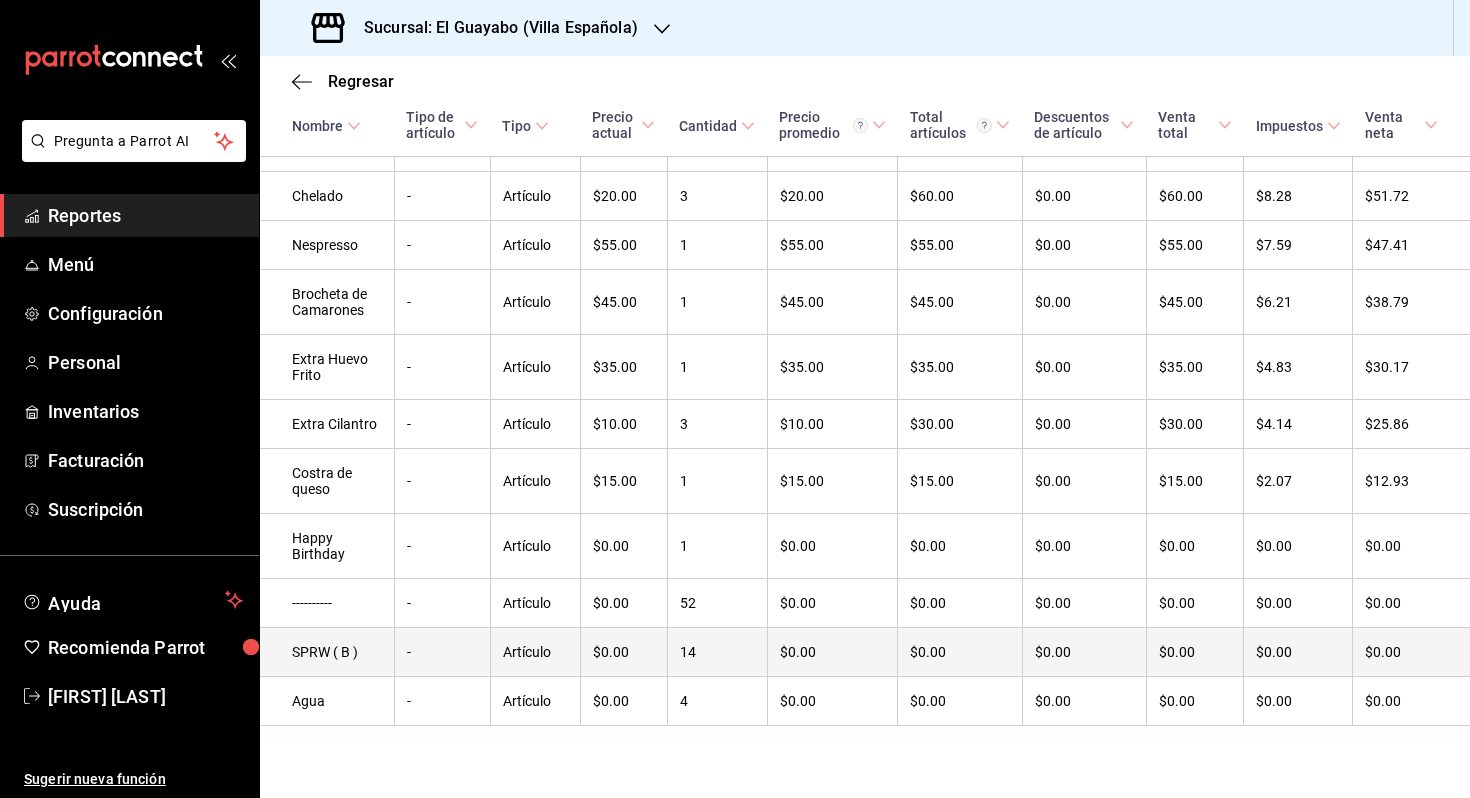 type 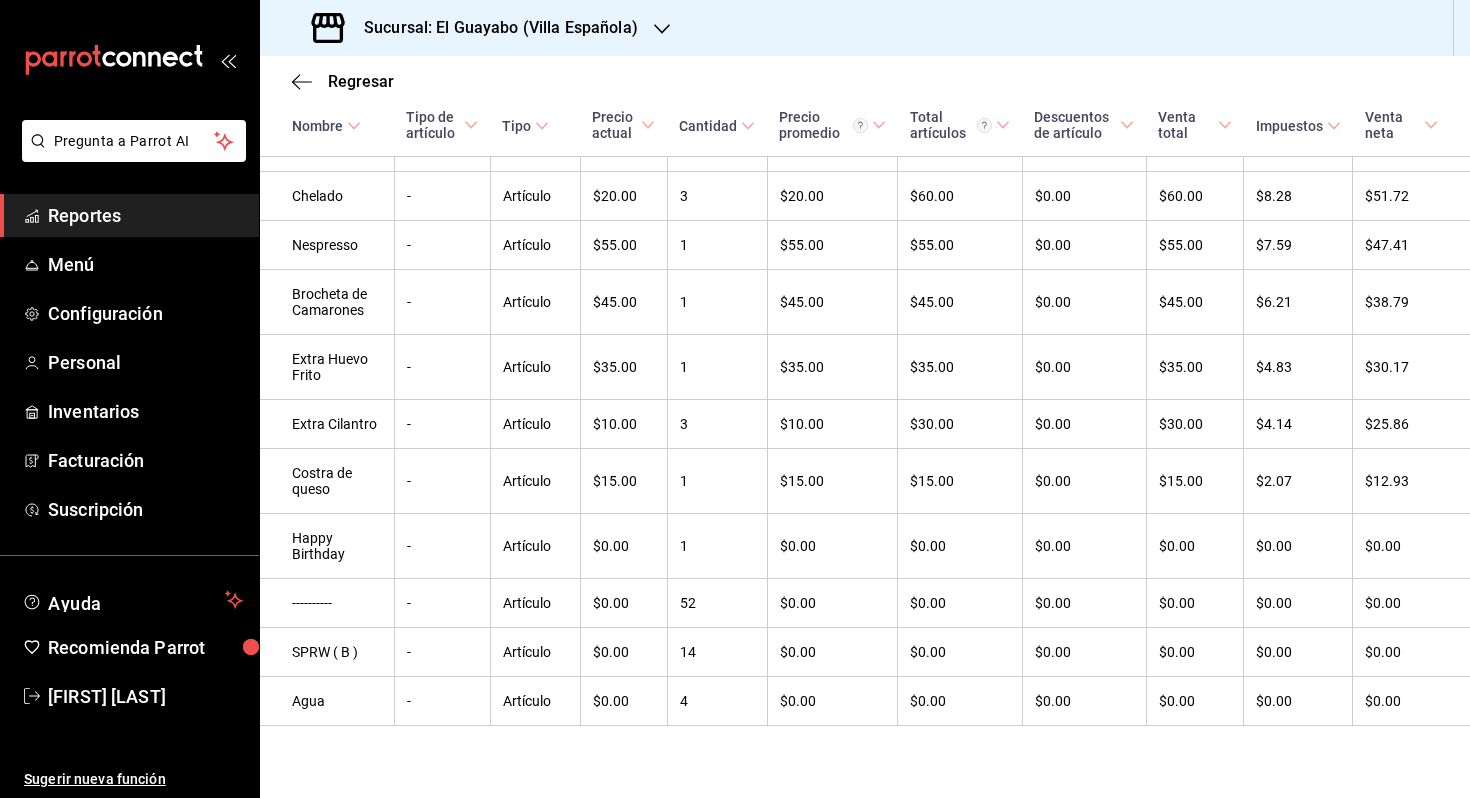 scroll, scrollTop: 1648, scrollLeft: 0, axis: vertical 